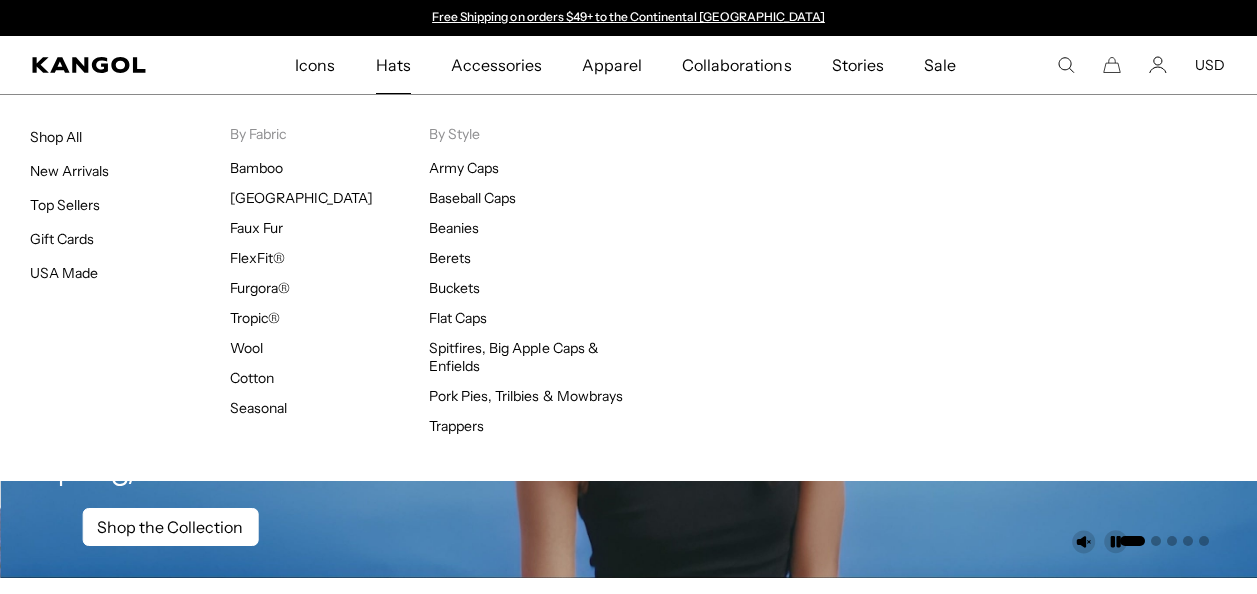 scroll, scrollTop: 0, scrollLeft: 0, axis: both 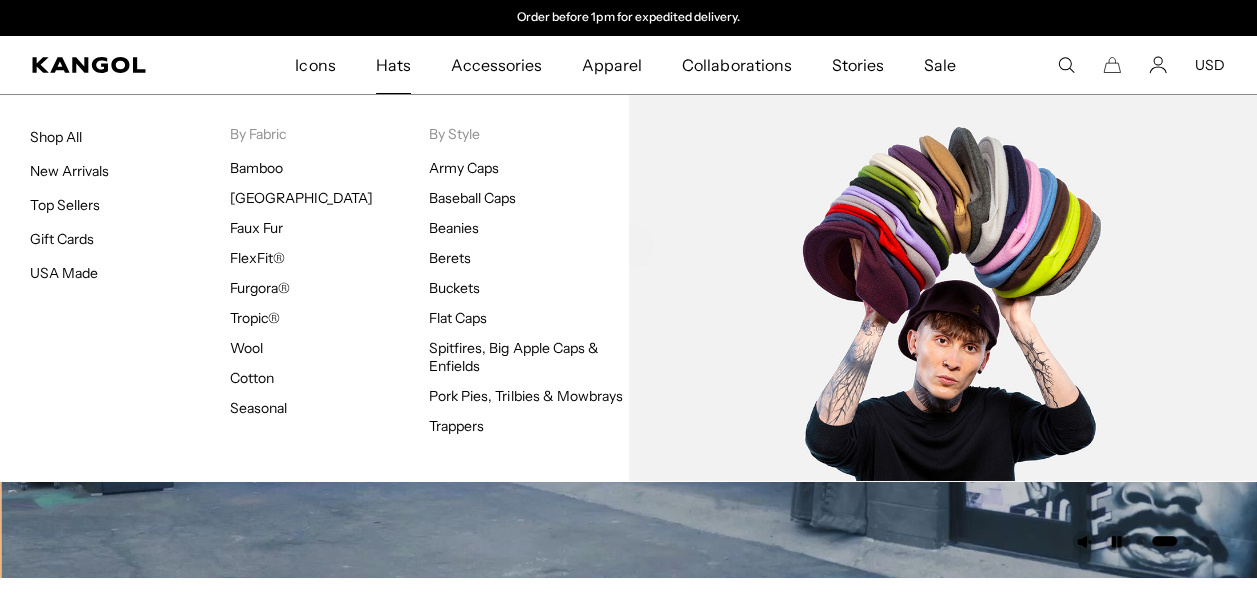 click on "Army Caps
Baseball Caps
Beanies
Berets
Buckets
Flat Caps
Spitfires, Big Apple Caps & Enfields
Pork Pies, Trilbies & Mowbrays
Trappers" at bounding box center [529, 297] 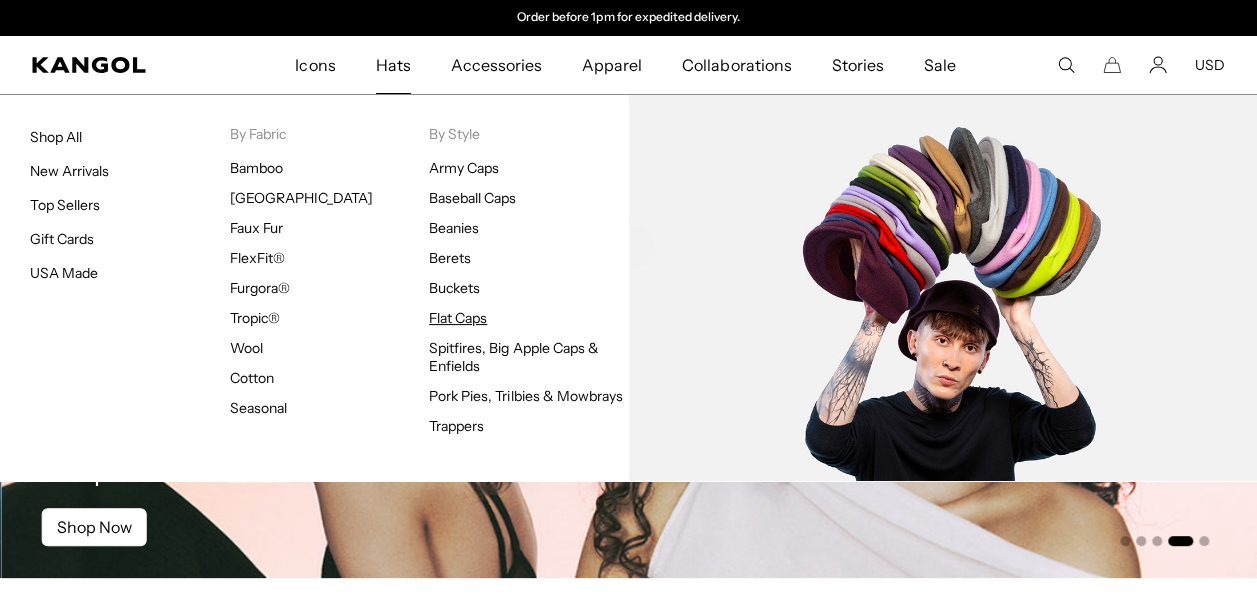 click on "Flat Caps" at bounding box center [458, 318] 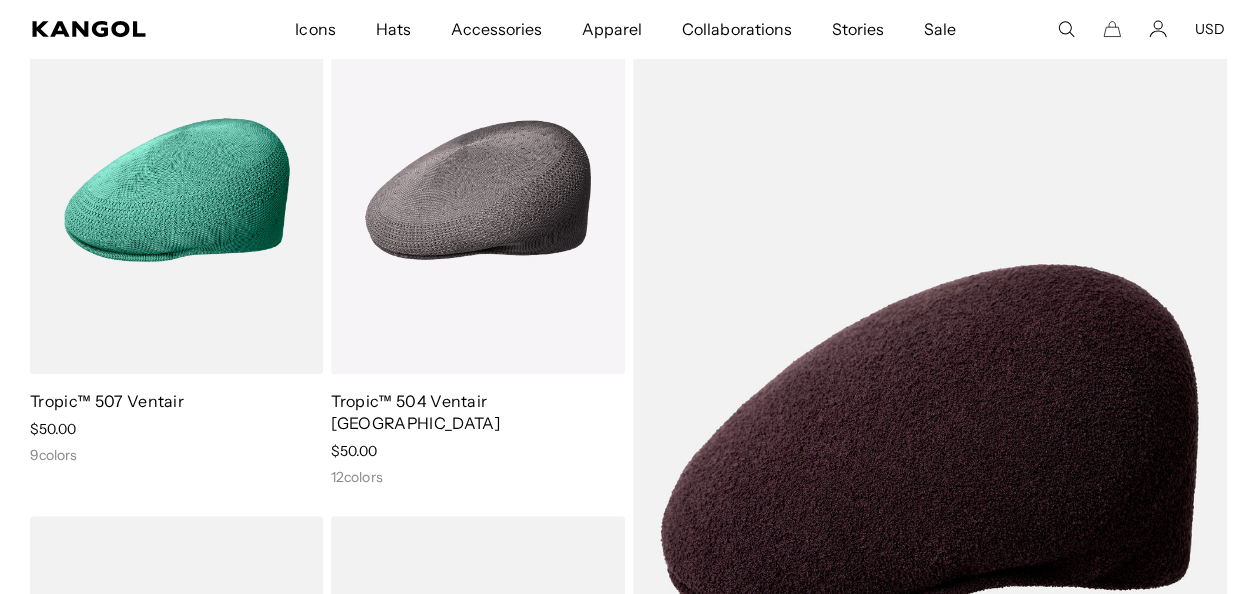 scroll, scrollTop: 0, scrollLeft: 0, axis: both 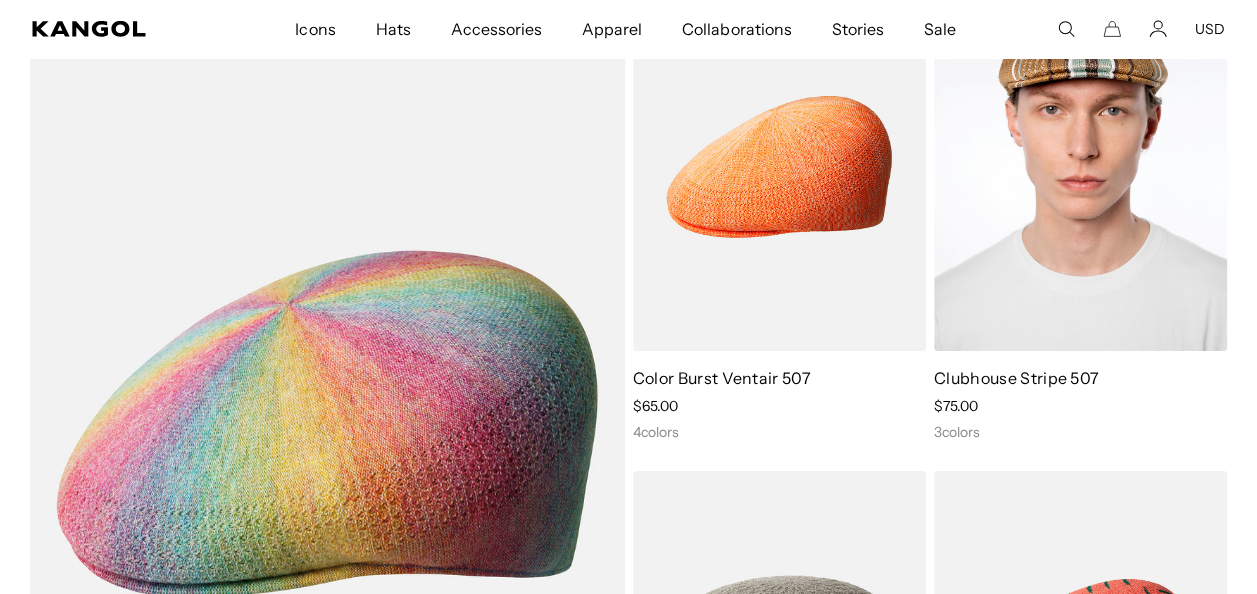 click at bounding box center [1080, 167] 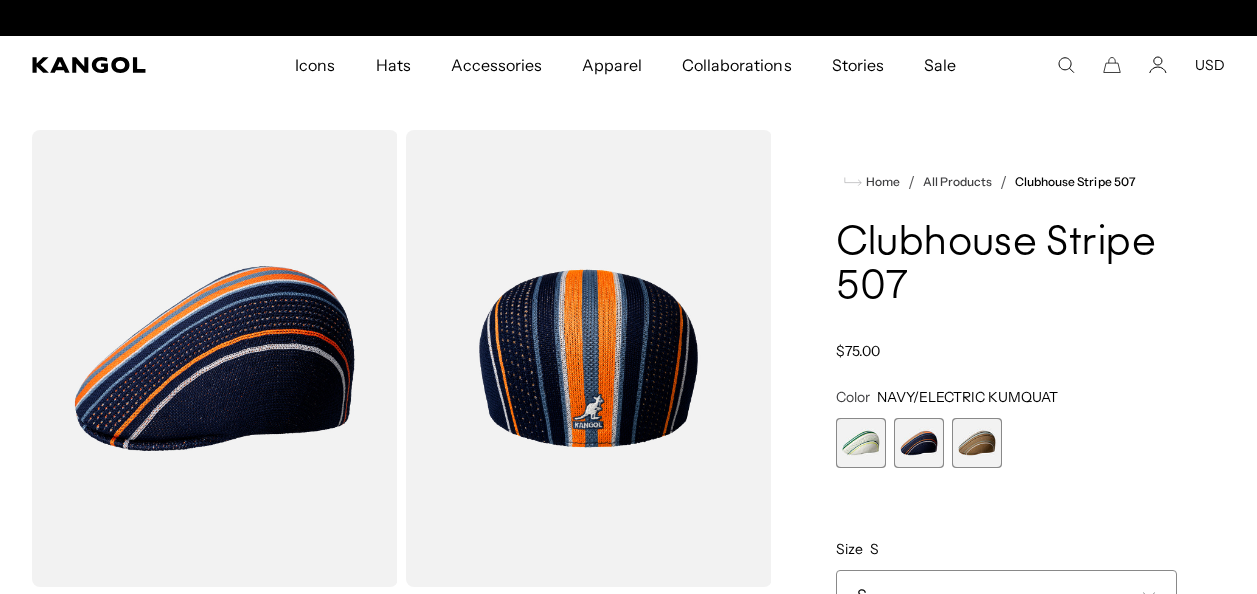 scroll, scrollTop: 0, scrollLeft: 0, axis: both 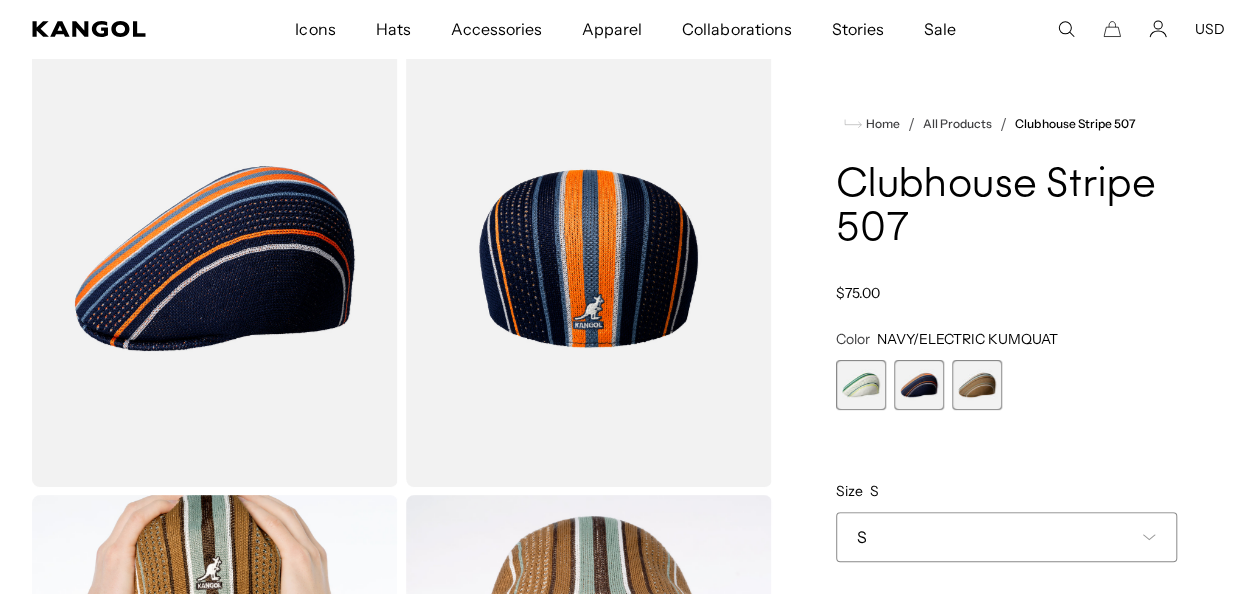 click at bounding box center [977, 385] 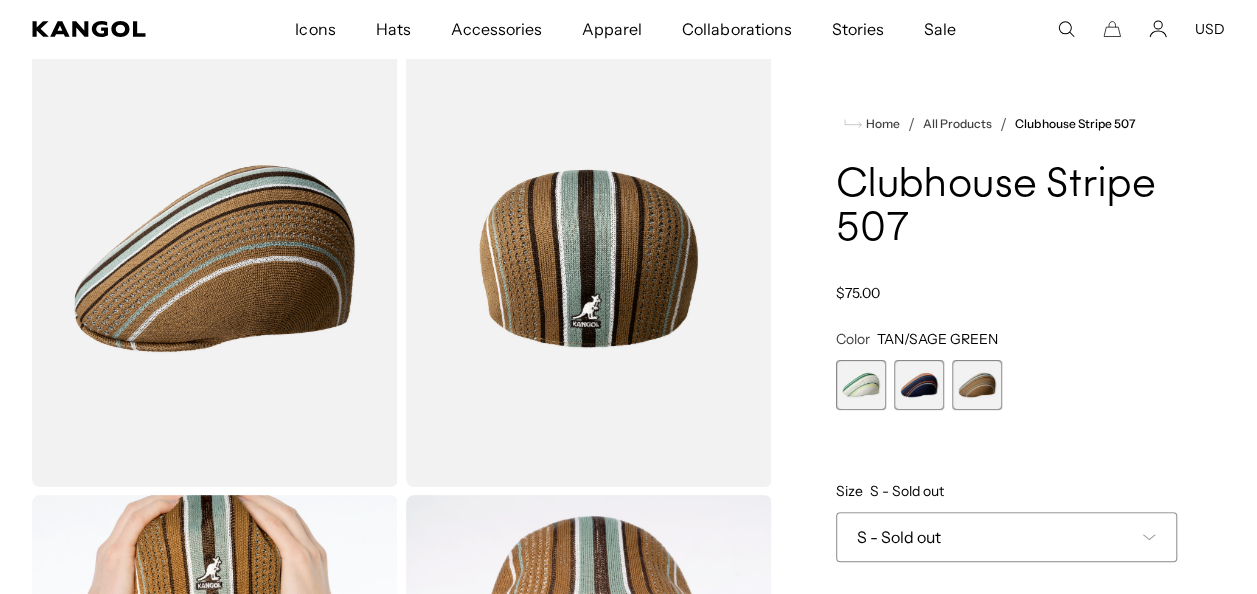 scroll, scrollTop: 0, scrollLeft: 0, axis: both 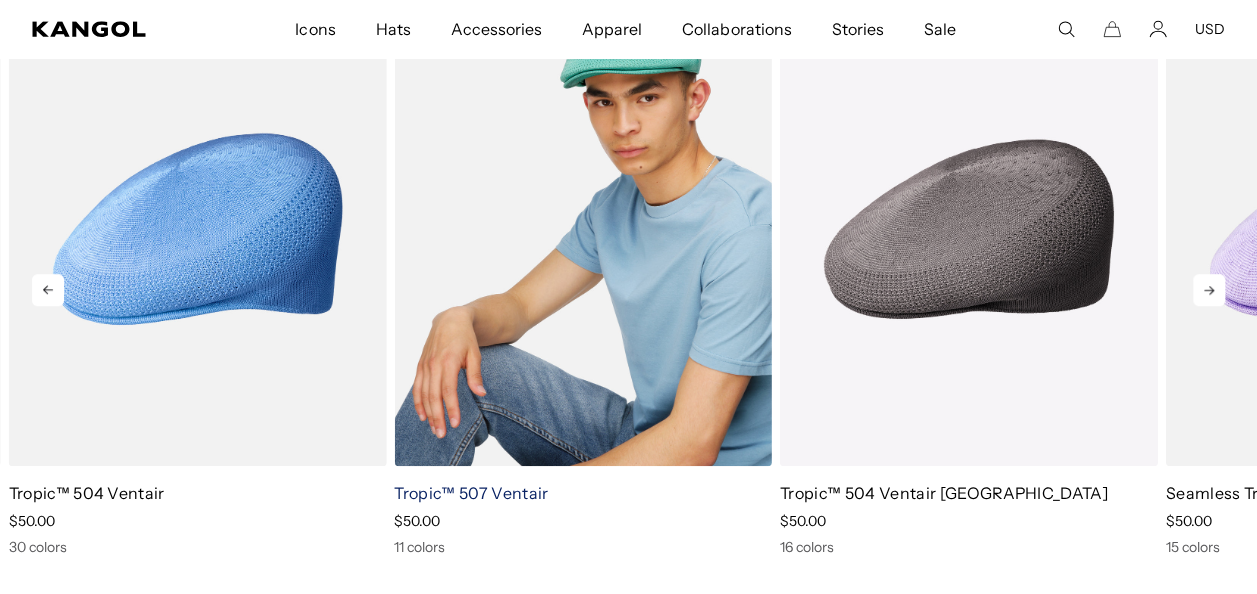 click on "Tropic™ 507 Ventair" at bounding box center [471, 493] 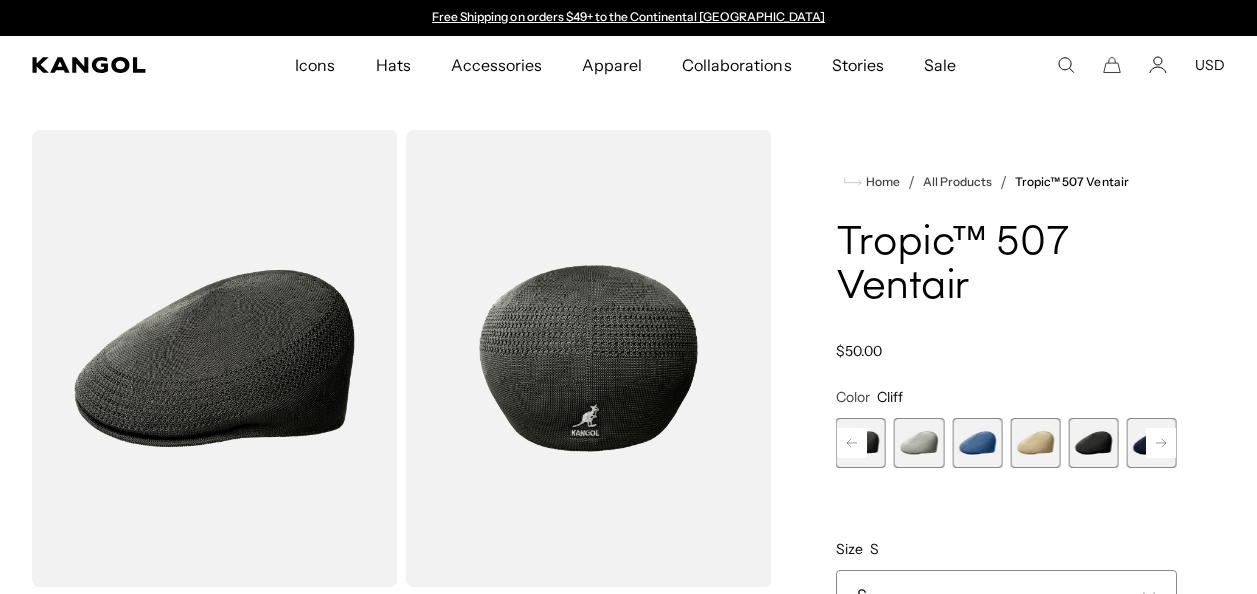 scroll, scrollTop: 0, scrollLeft: 0, axis: both 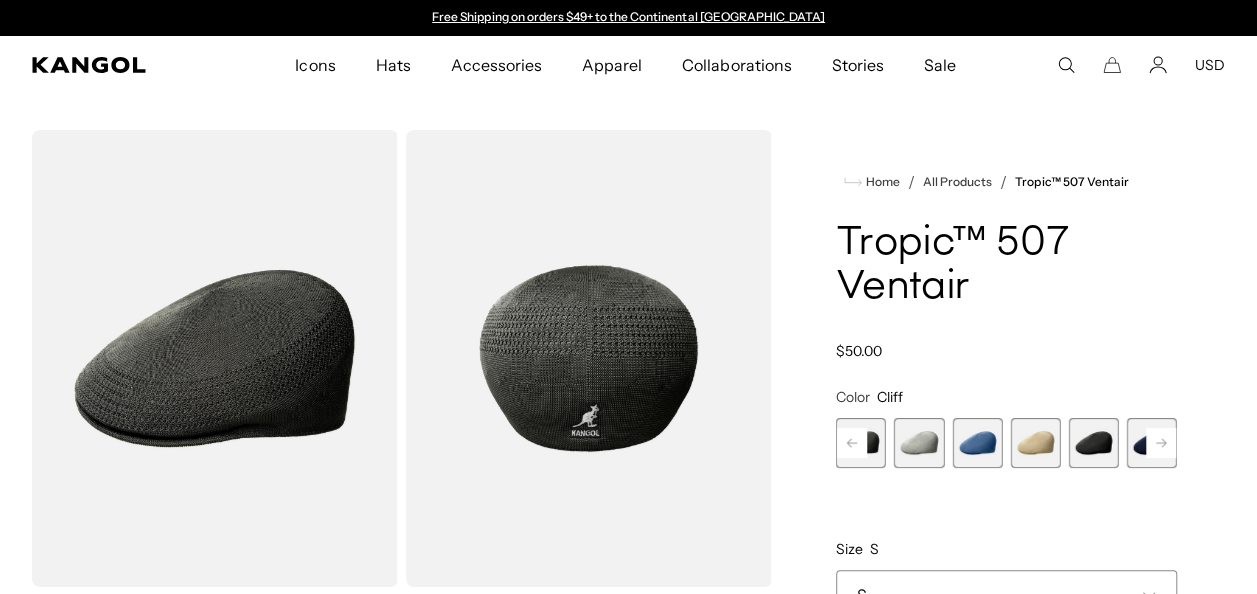 click at bounding box center (1094, 443) 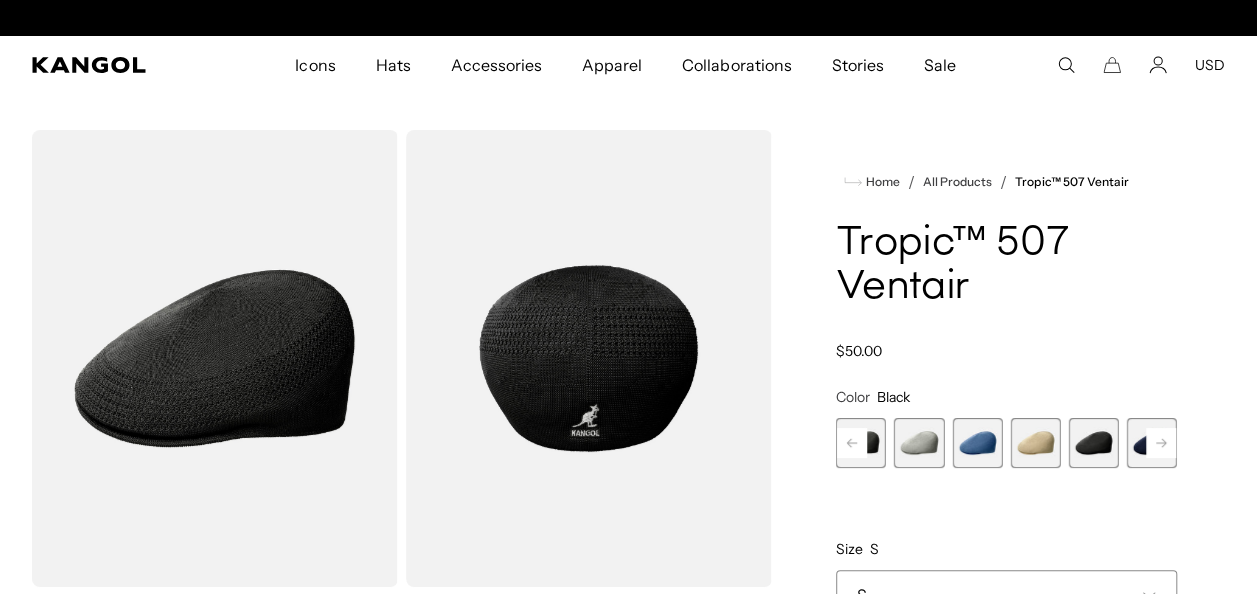 scroll, scrollTop: 0, scrollLeft: 412, axis: horizontal 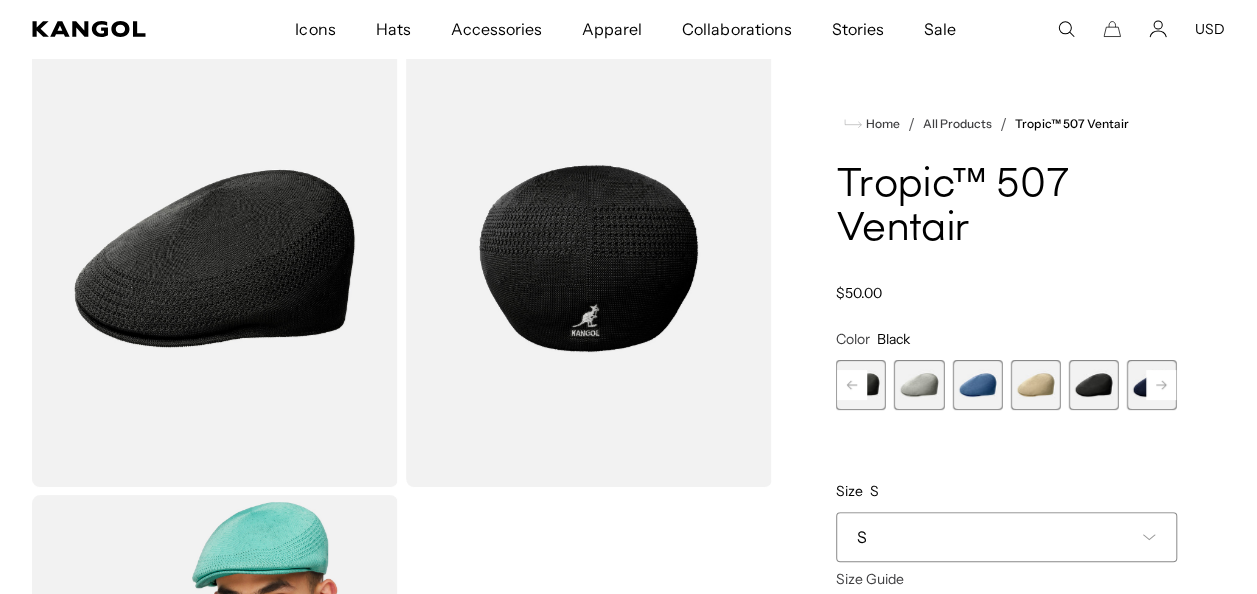 click 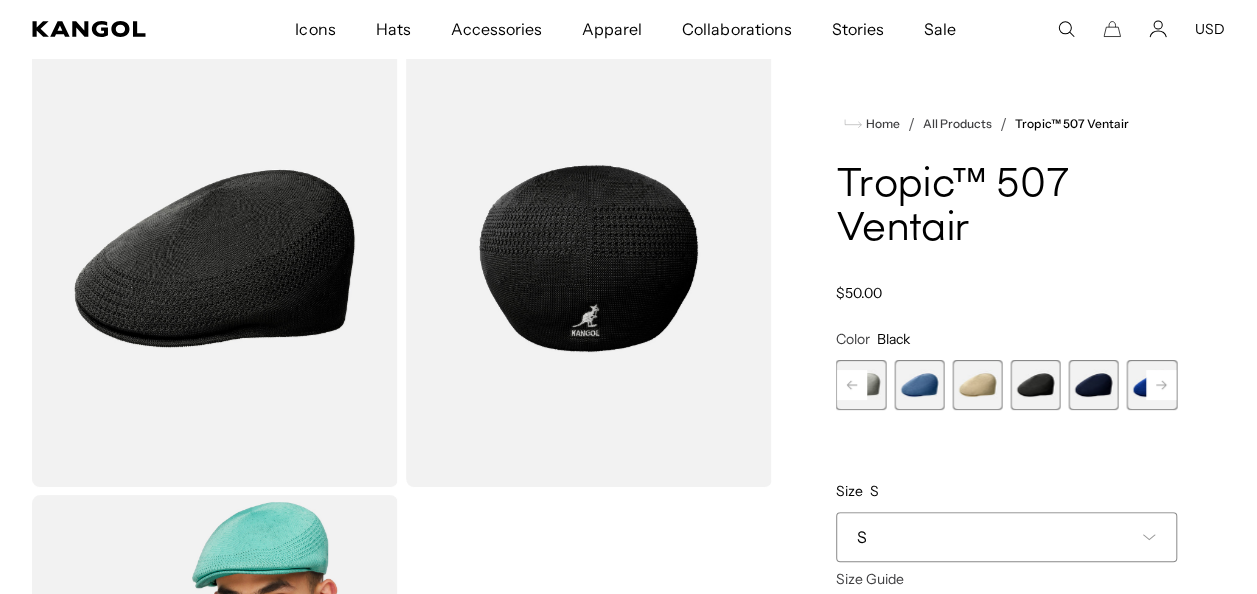 click 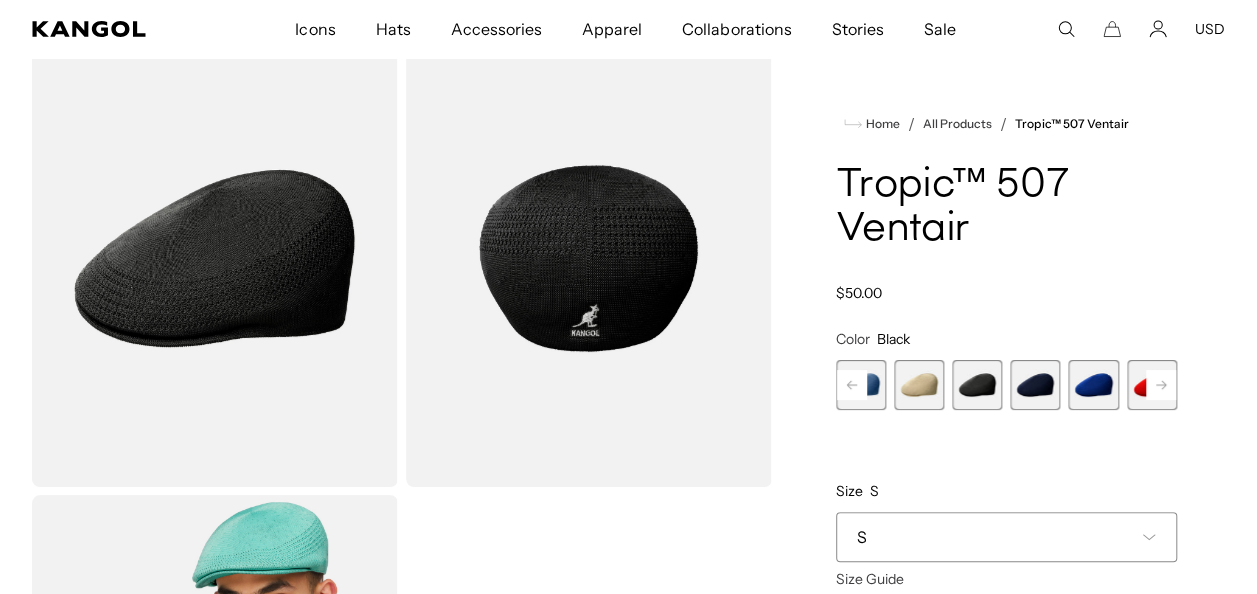 scroll, scrollTop: 0, scrollLeft: 0, axis: both 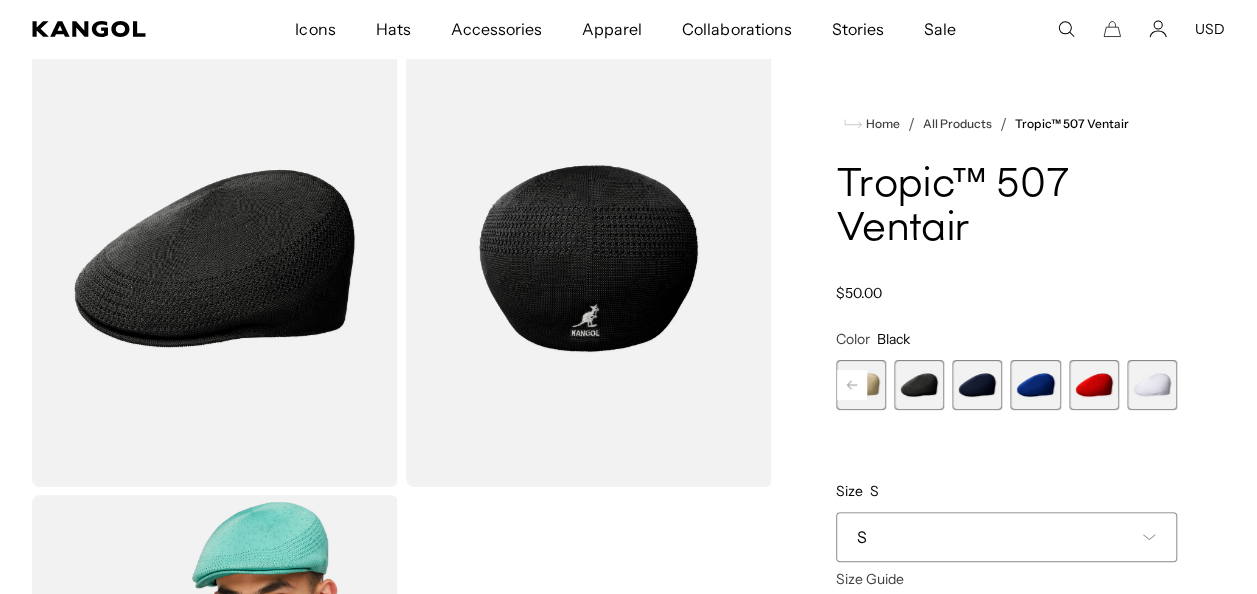 click at bounding box center (1094, 385) 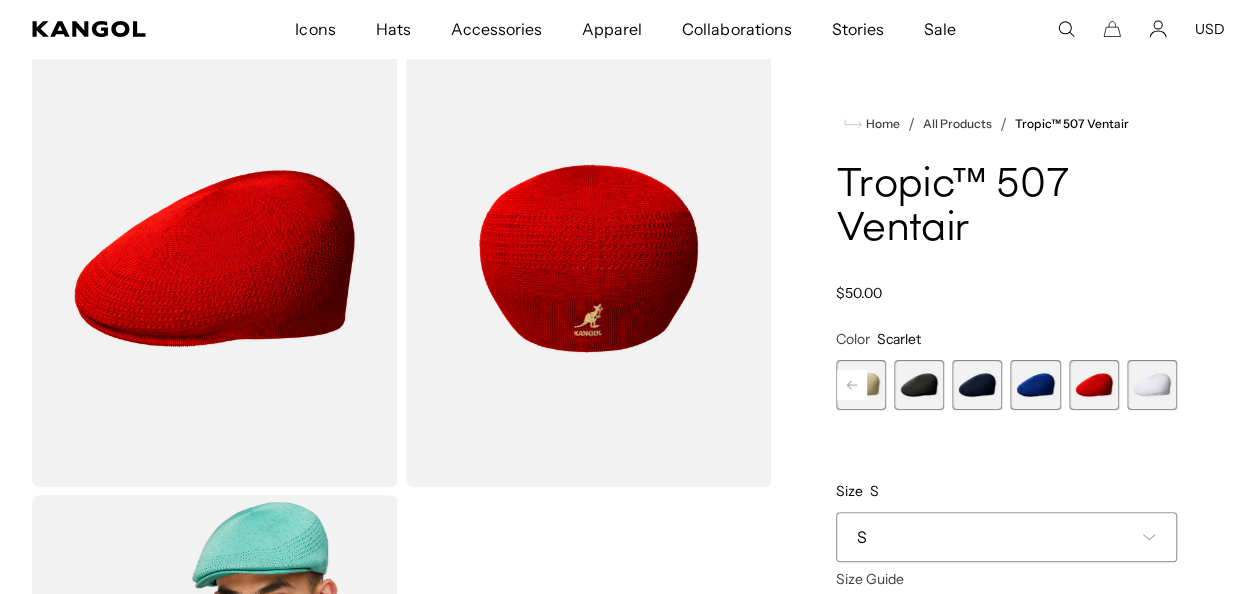 scroll, scrollTop: 0, scrollLeft: 412, axis: horizontal 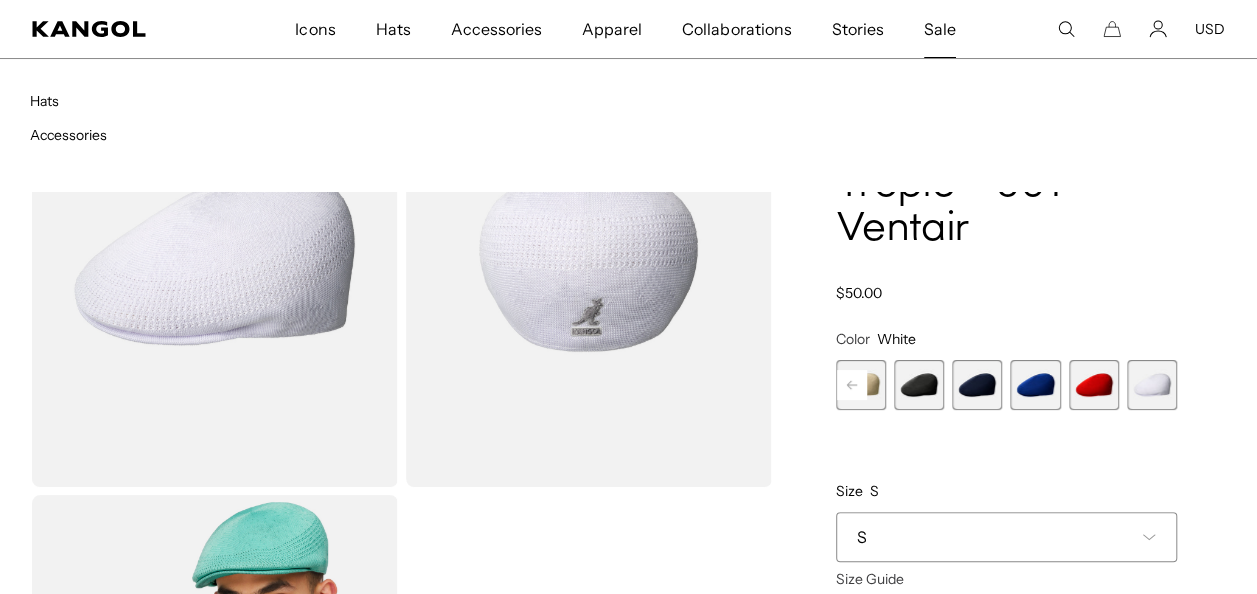 click on "Sale" at bounding box center [940, 29] 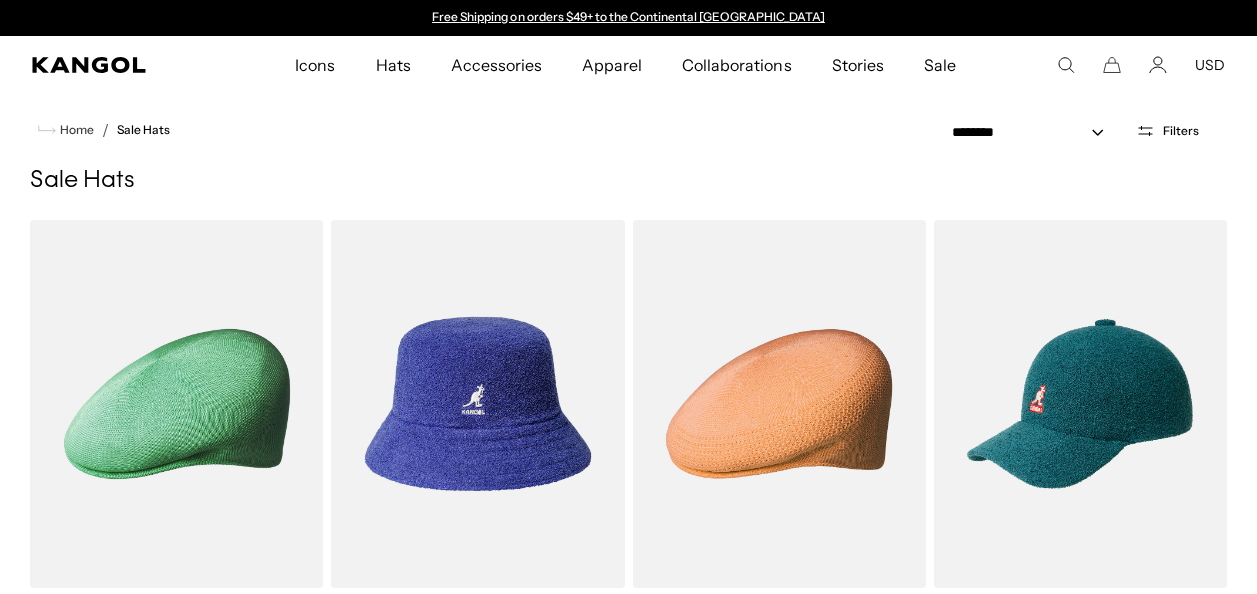 scroll, scrollTop: 100, scrollLeft: 0, axis: vertical 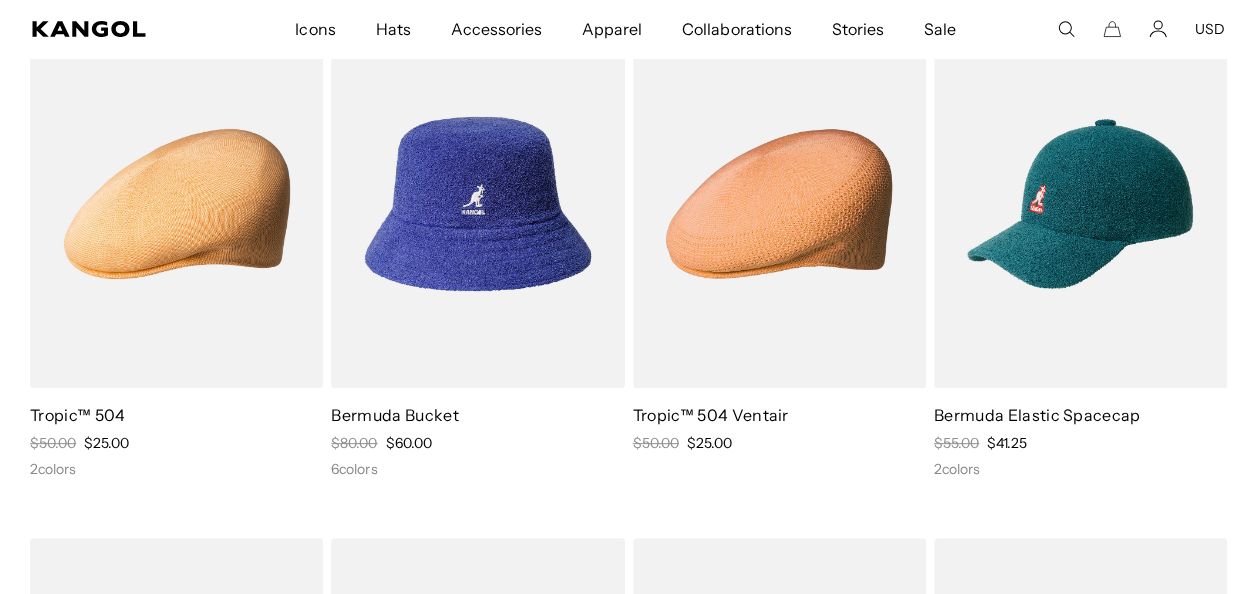 click at bounding box center (176, 204) 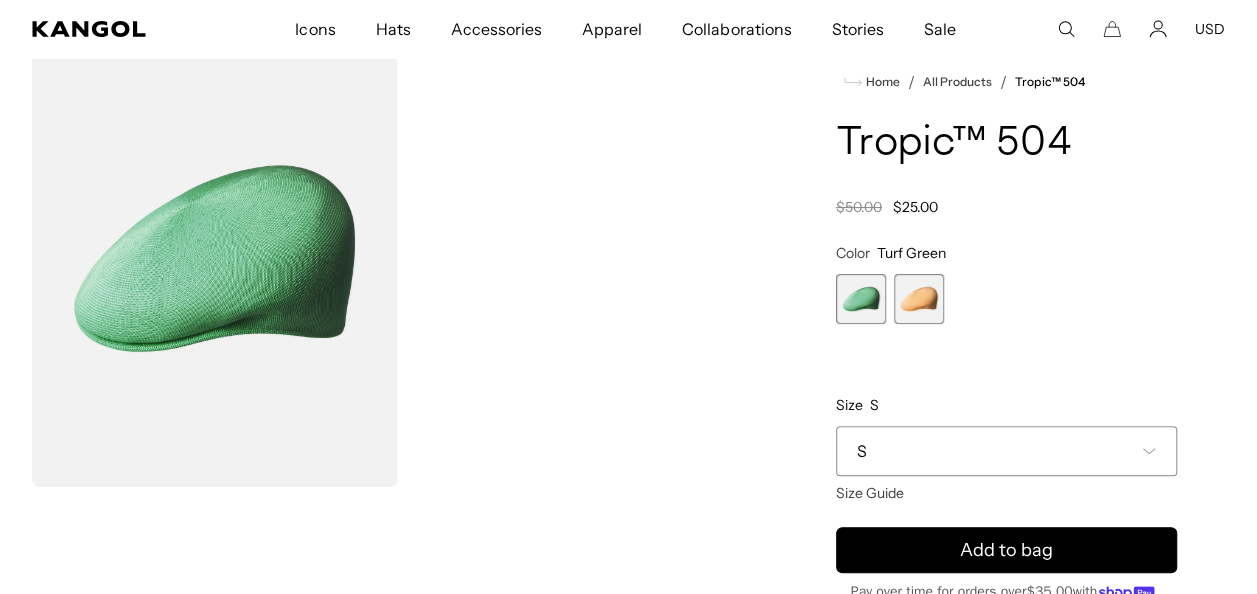 scroll, scrollTop: 0, scrollLeft: 0, axis: both 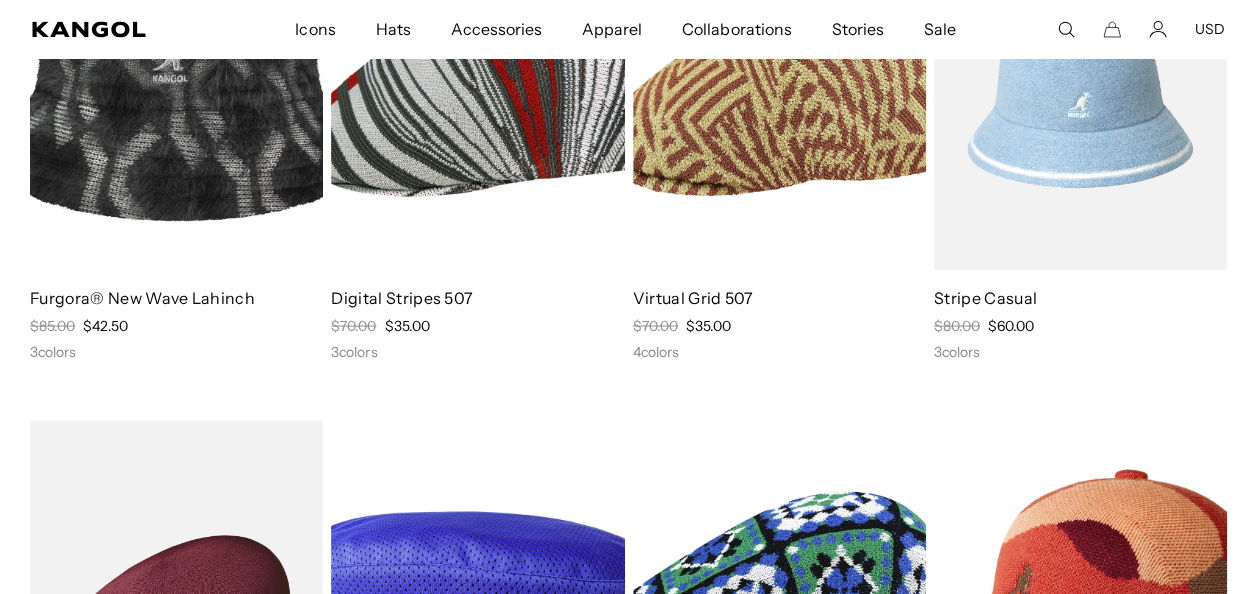 click at bounding box center [477, 86] 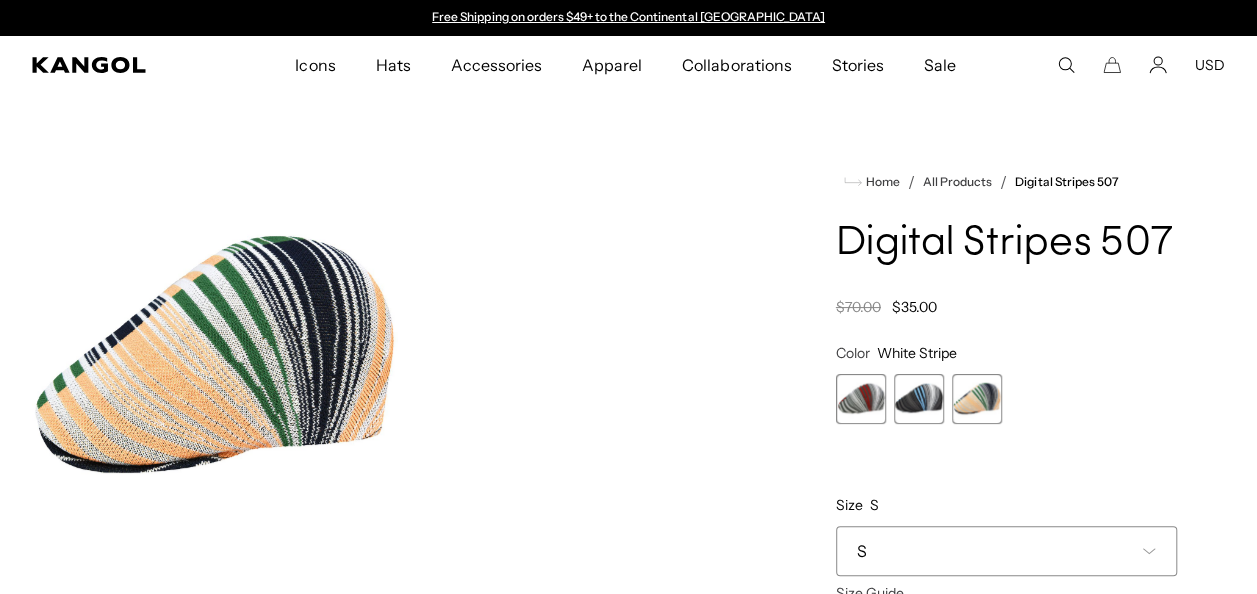 scroll, scrollTop: 0, scrollLeft: 0, axis: both 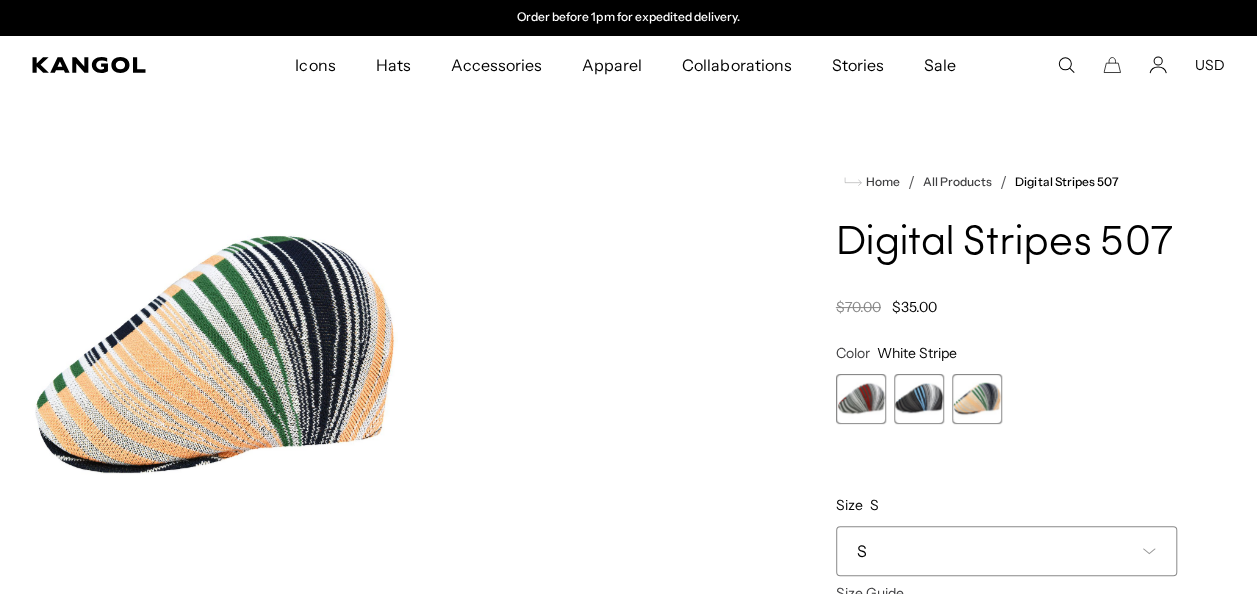 click at bounding box center [861, 399] 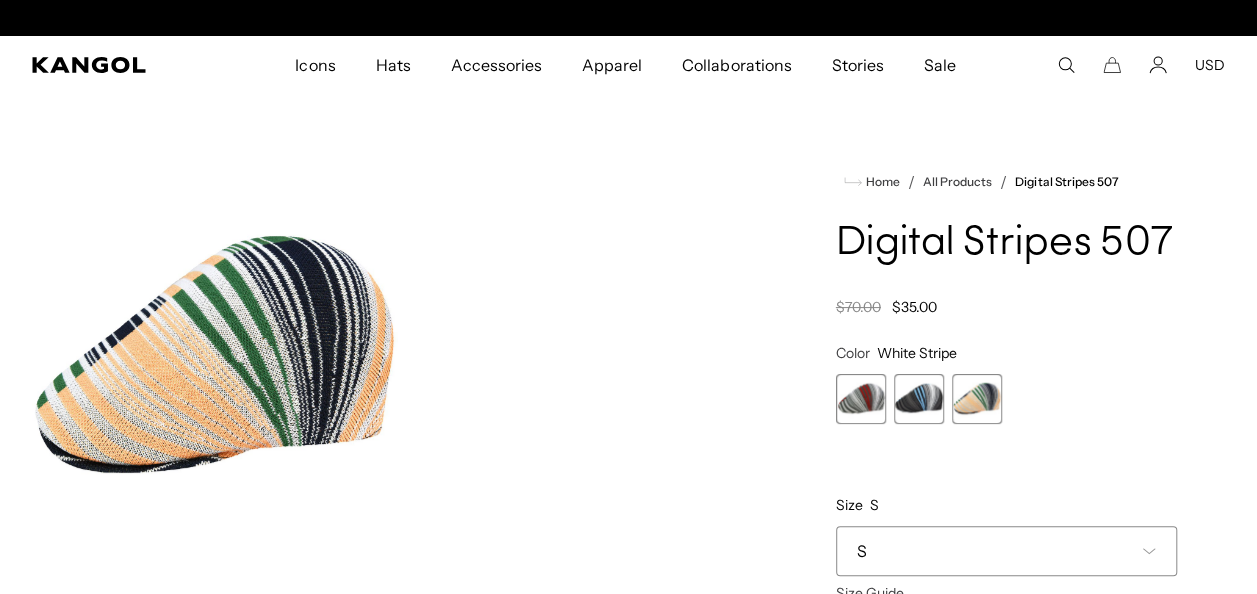 scroll, scrollTop: 0, scrollLeft: 0, axis: both 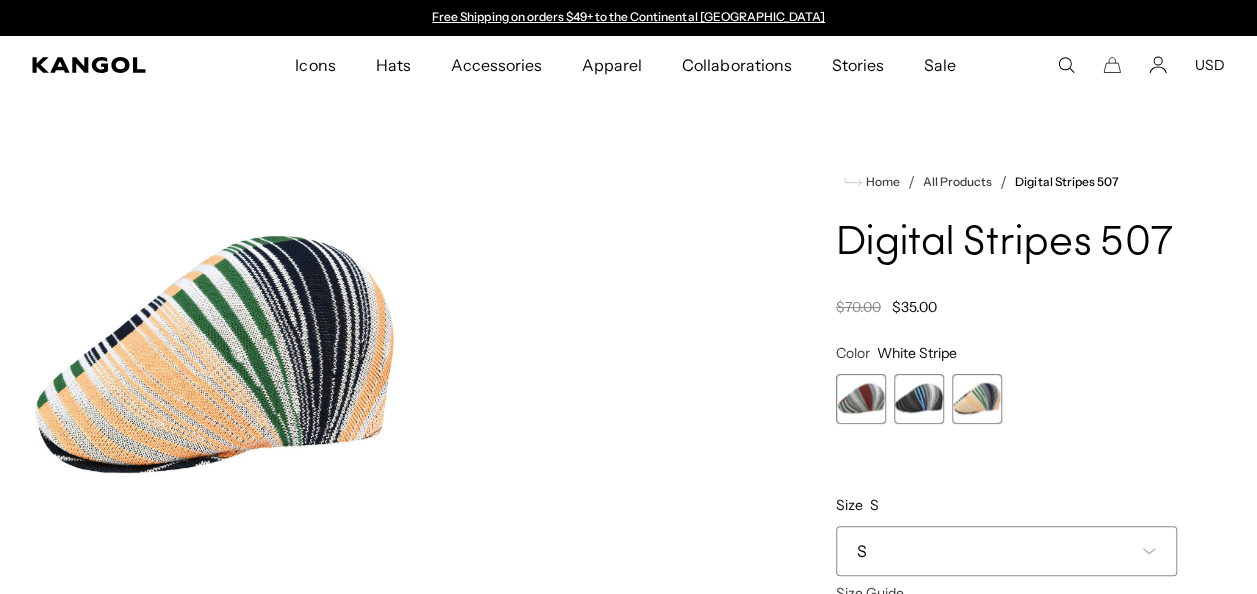 click at bounding box center [919, 399] 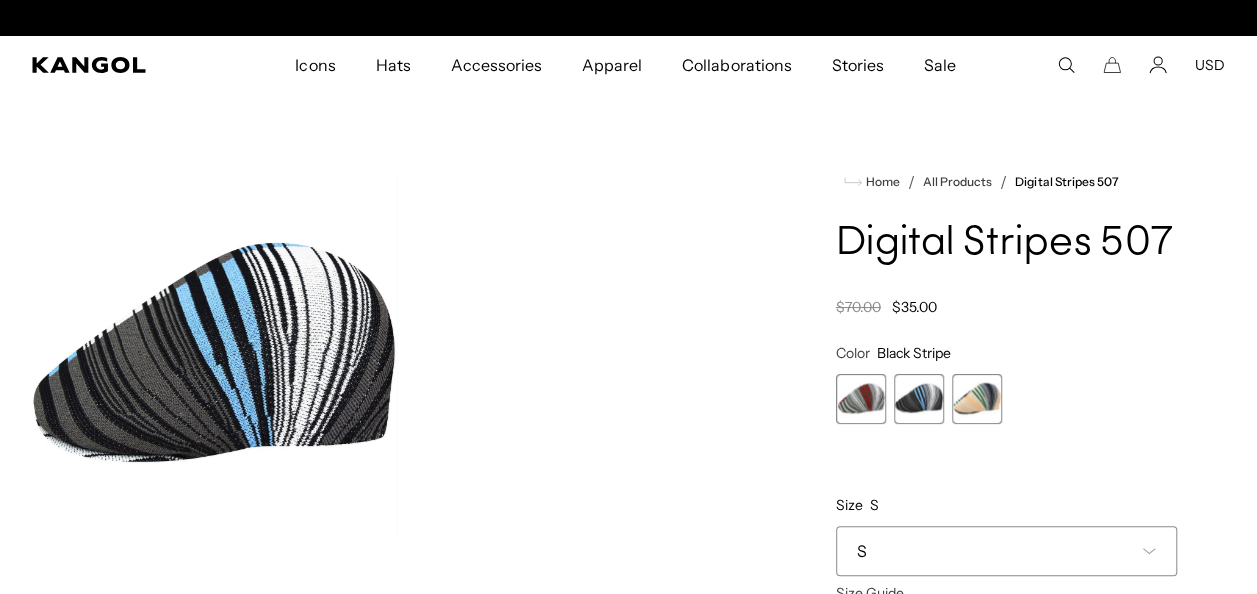 scroll, scrollTop: 0, scrollLeft: 412, axis: horizontal 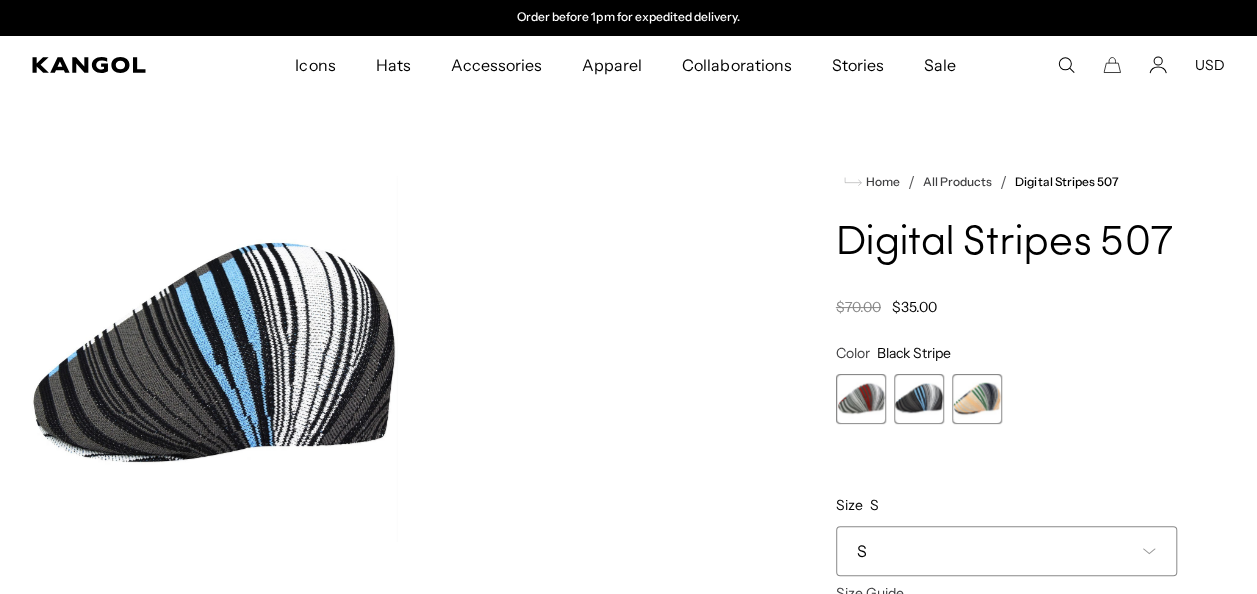 click at bounding box center [977, 399] 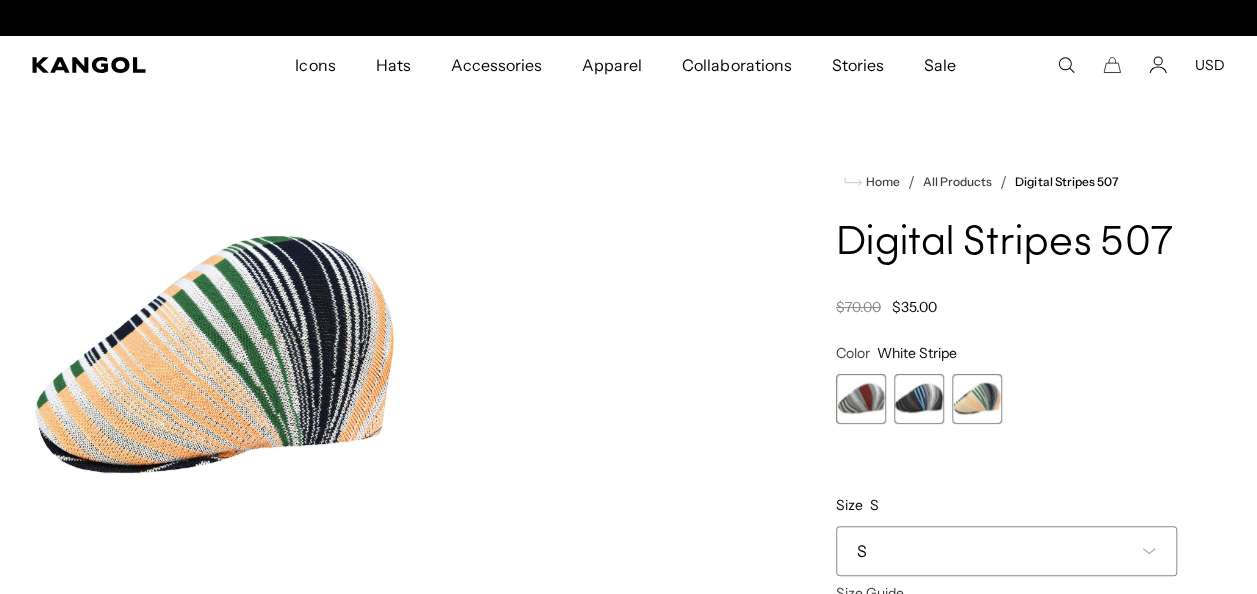 scroll, scrollTop: 0, scrollLeft: 0, axis: both 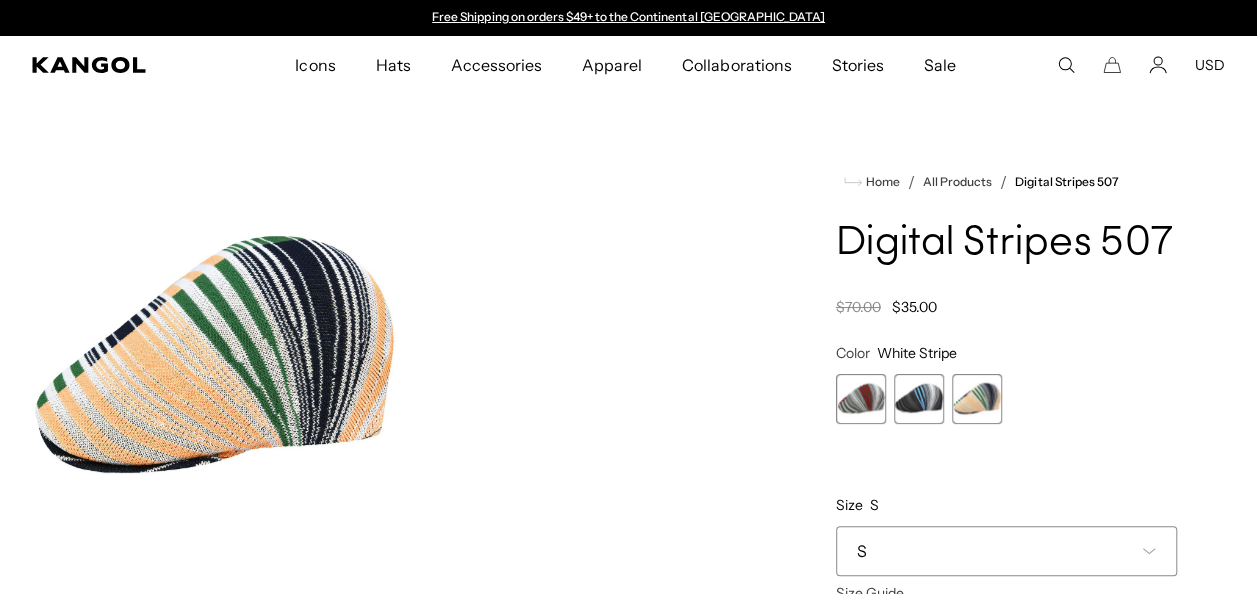 click at bounding box center [861, 399] 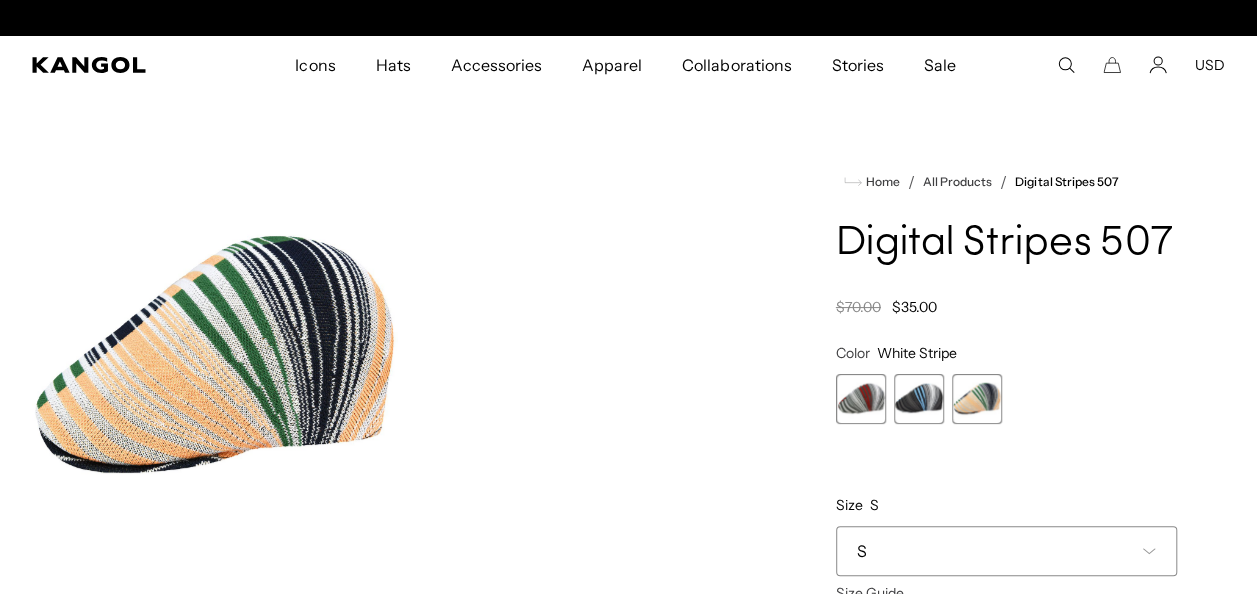 scroll, scrollTop: 0, scrollLeft: 412, axis: horizontal 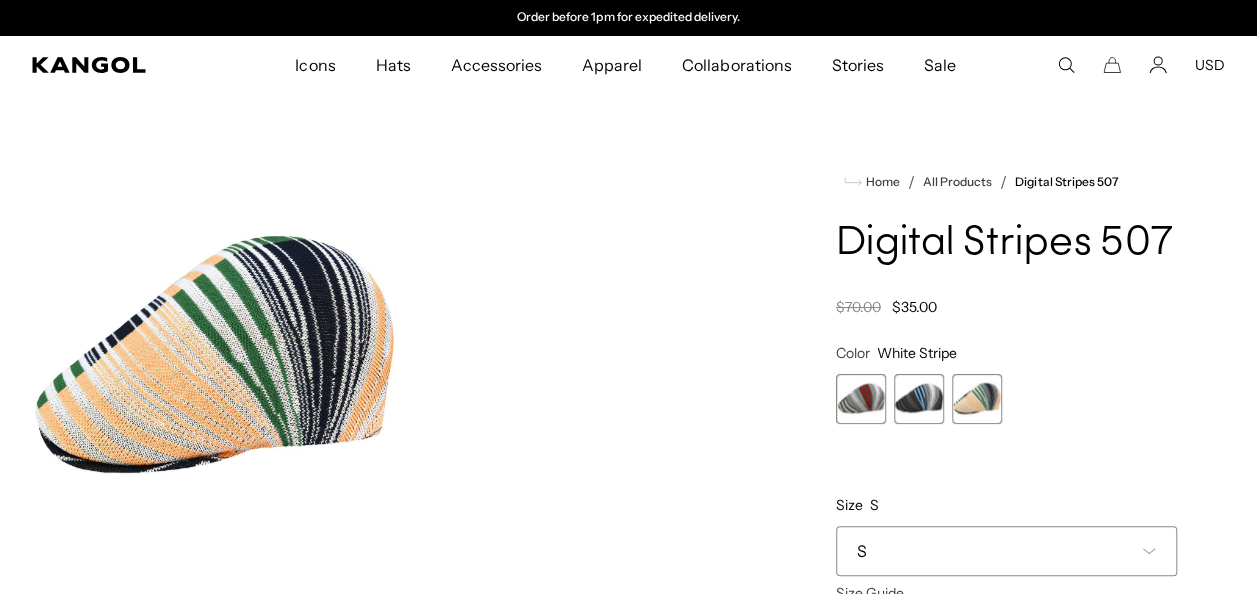 click at bounding box center [919, 399] 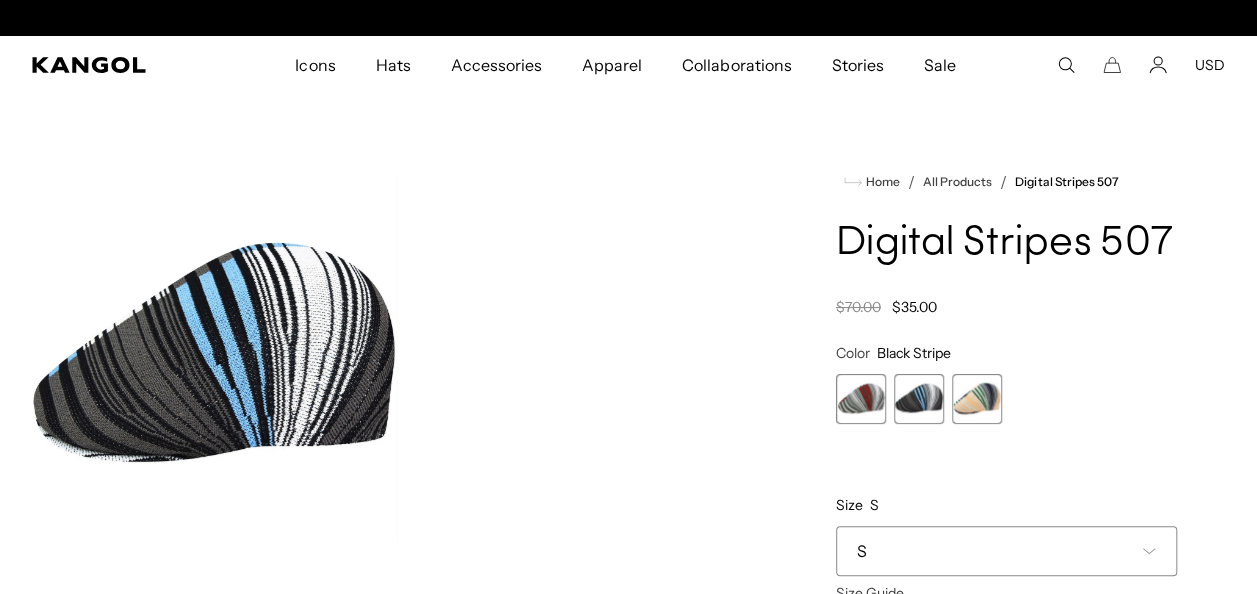 scroll, scrollTop: 0, scrollLeft: 0, axis: both 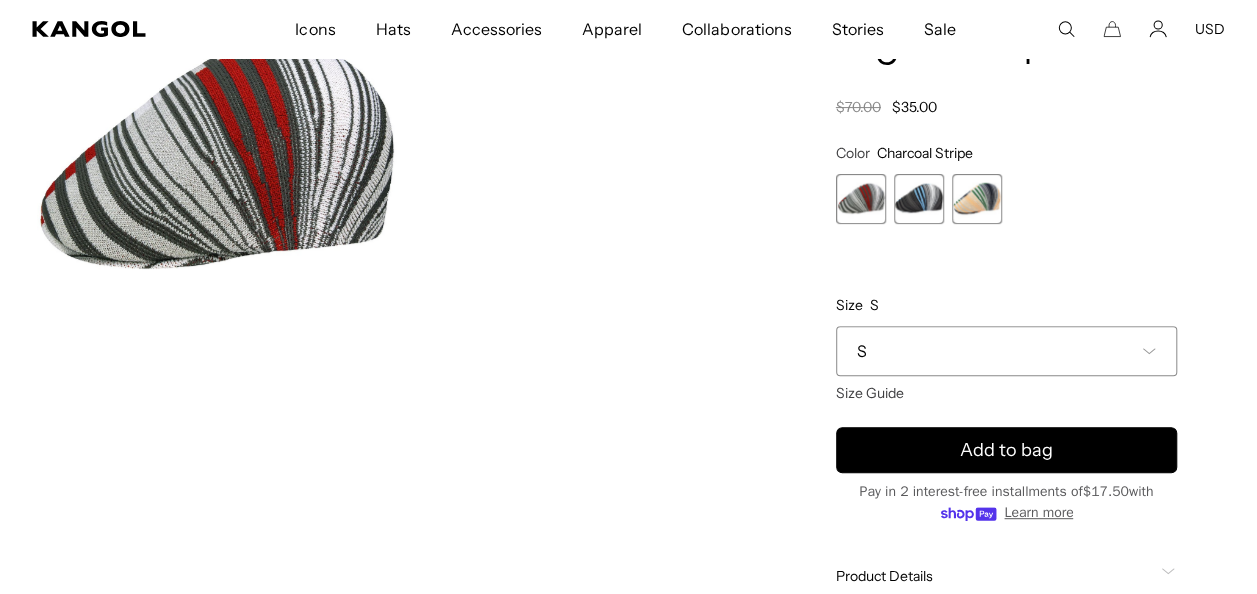 click 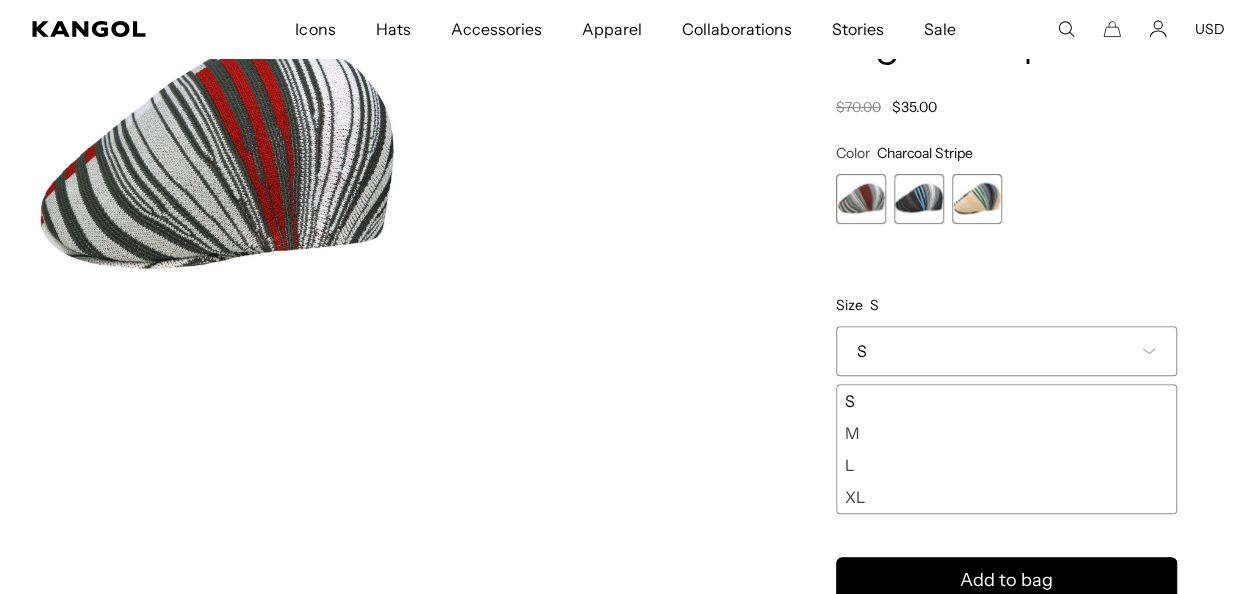scroll, scrollTop: 0, scrollLeft: 412, axis: horizontal 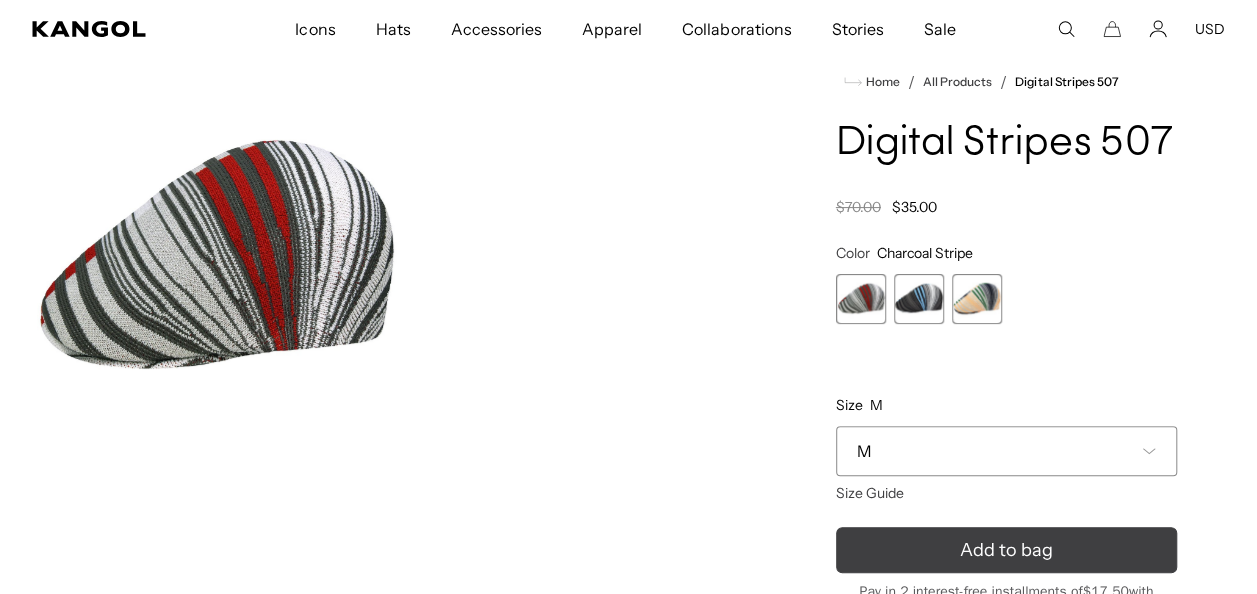 click on "Add to bag" at bounding box center (1006, 550) 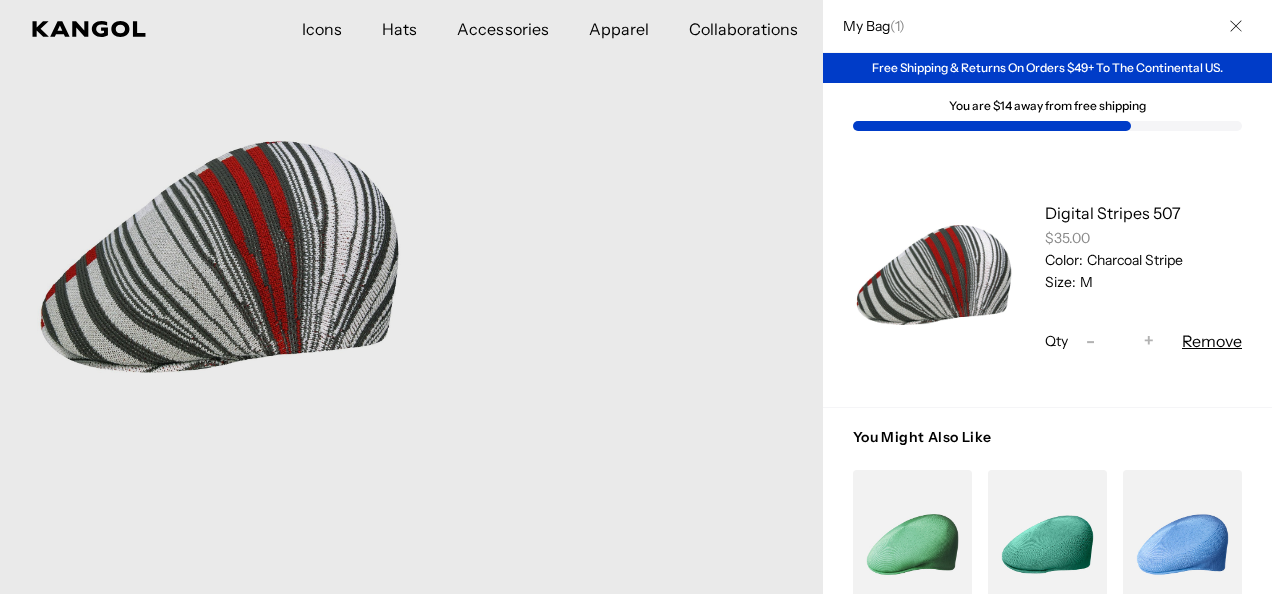 scroll, scrollTop: 0, scrollLeft: 0, axis: both 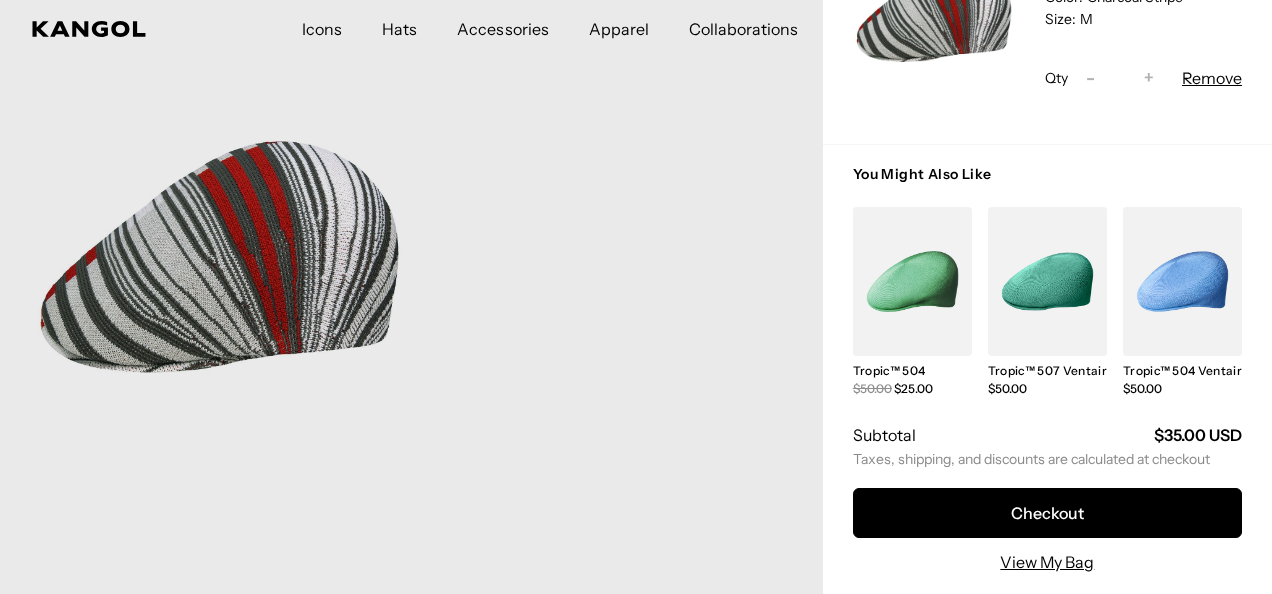 click at bounding box center [636, 297] 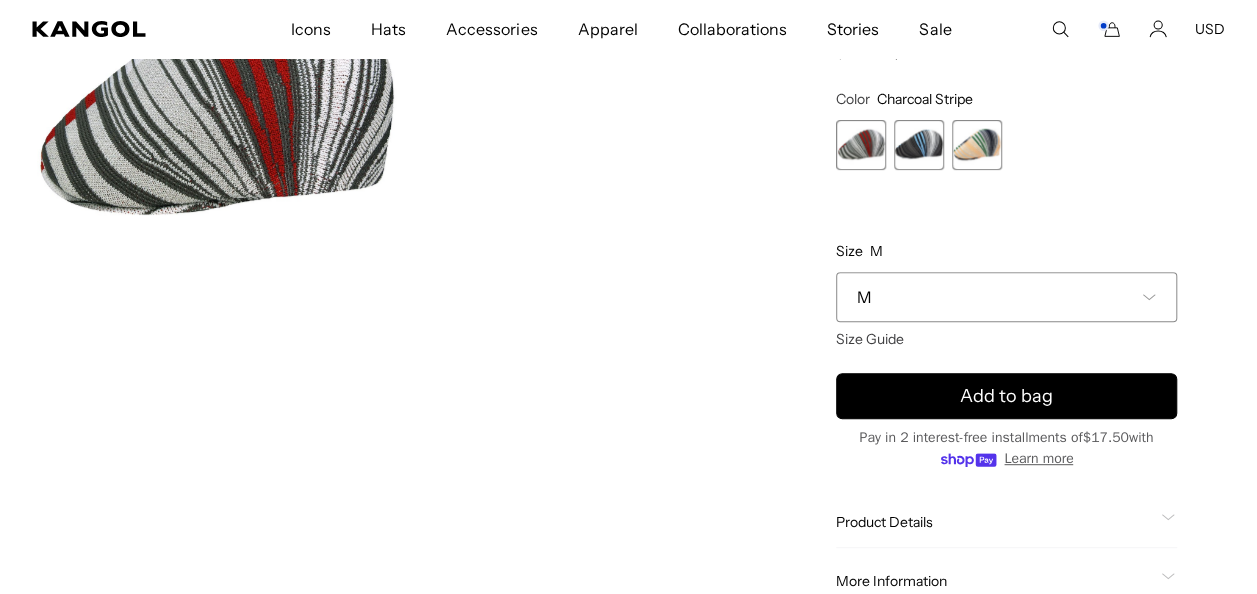 scroll, scrollTop: 300, scrollLeft: 0, axis: vertical 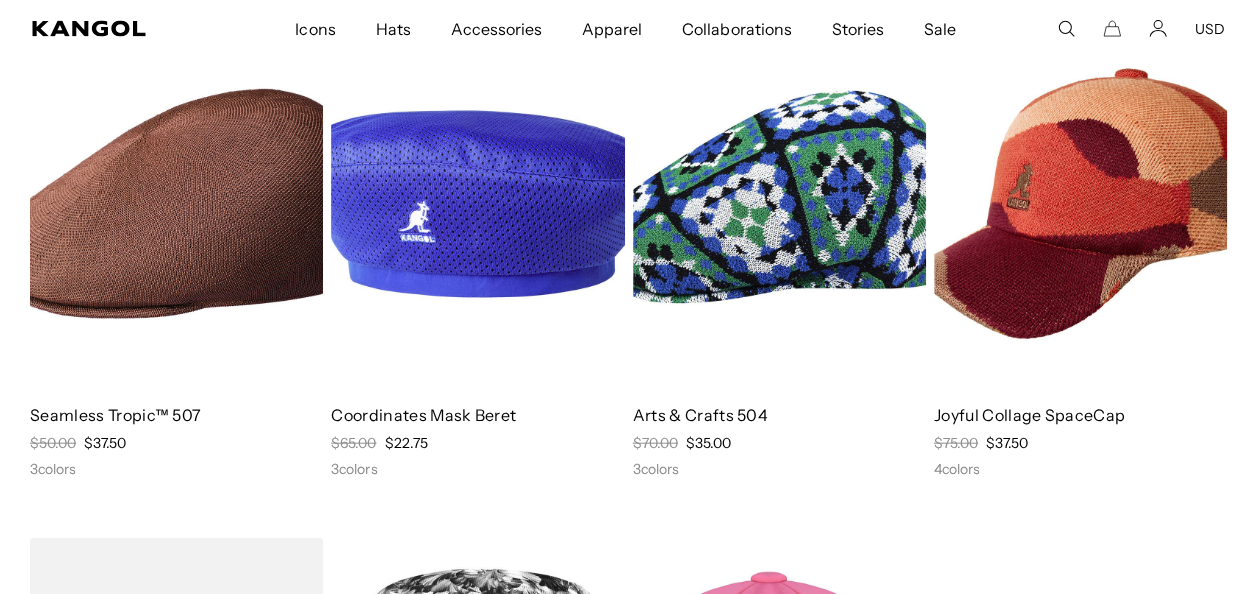 click at bounding box center (176, 204) 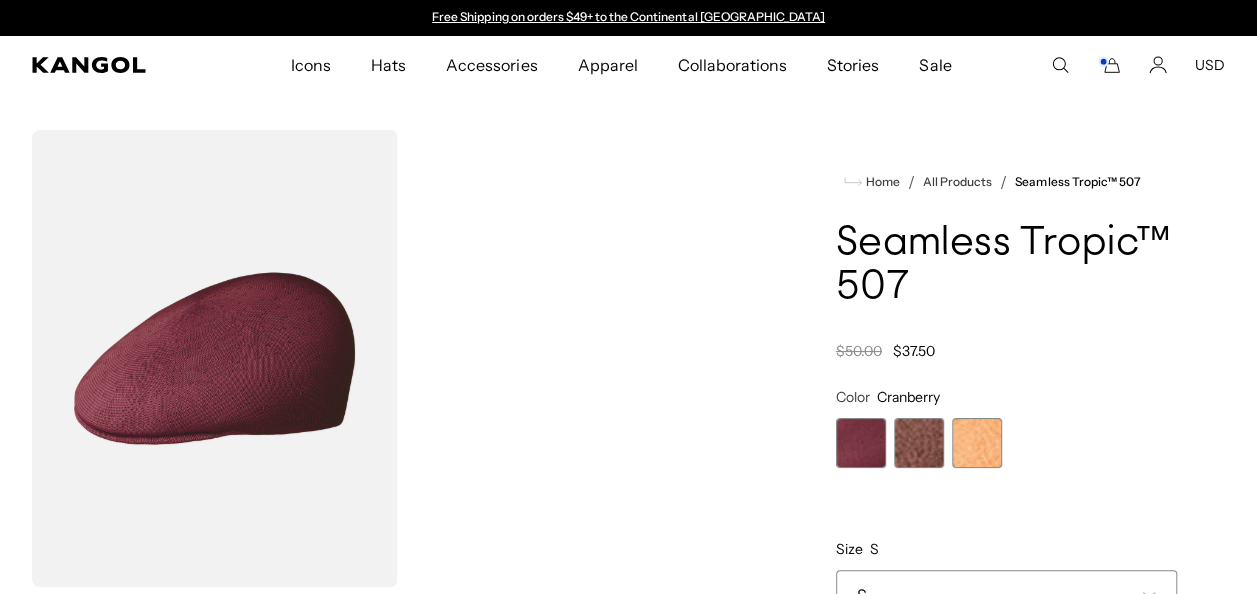 scroll, scrollTop: 0, scrollLeft: 0, axis: both 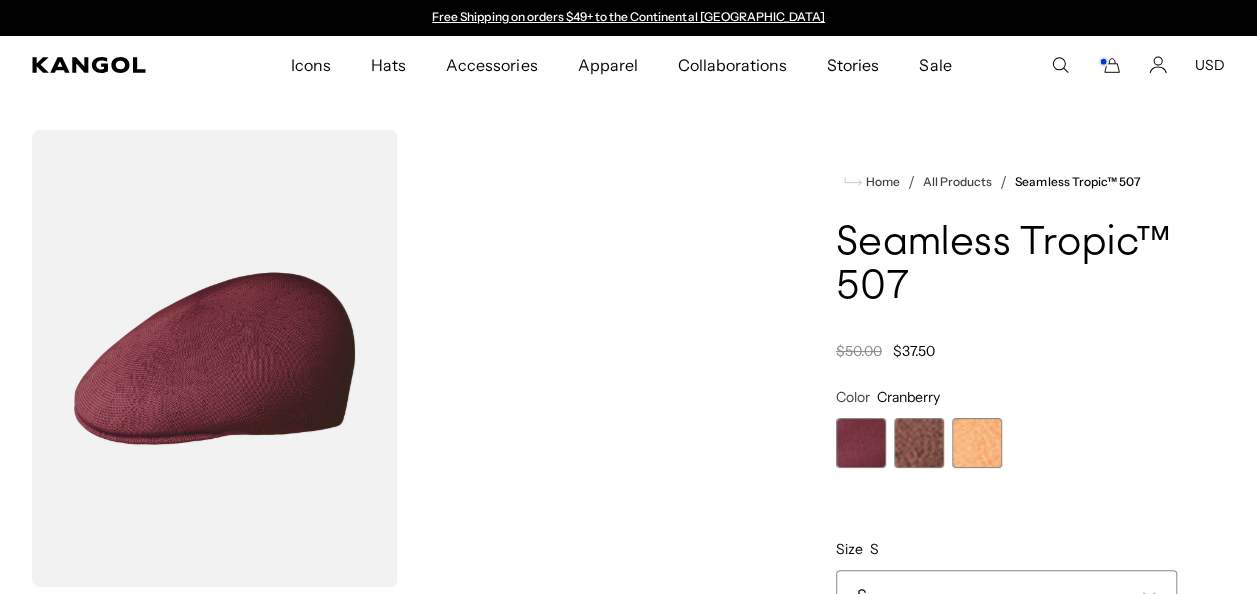 click at bounding box center (919, 443) 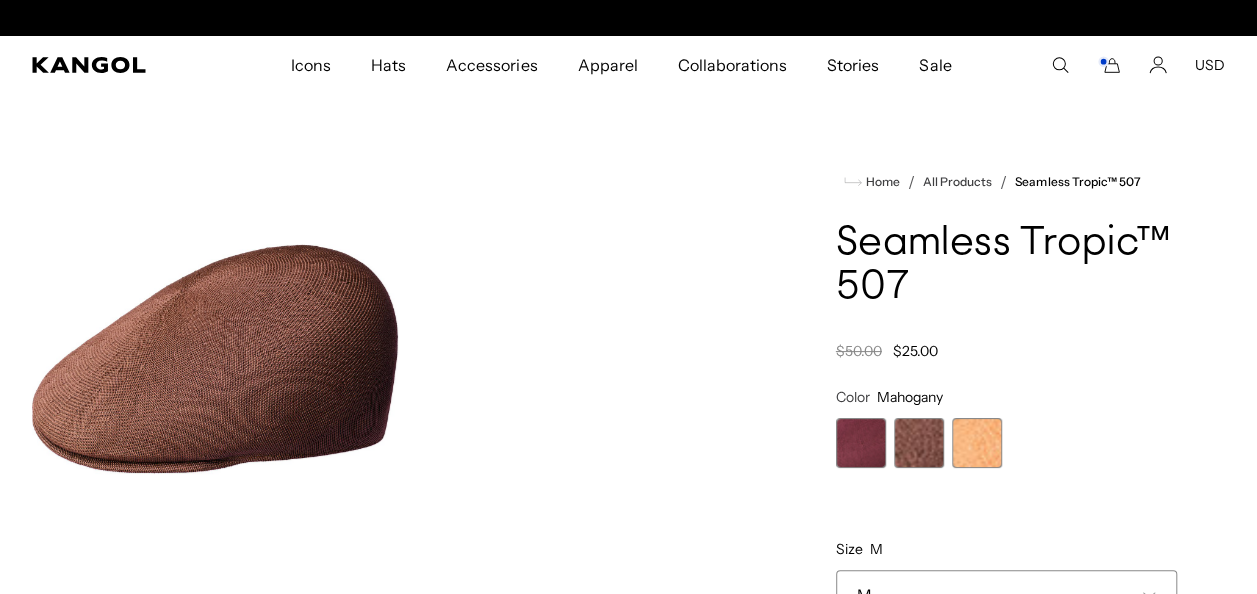 click at bounding box center [977, 443] 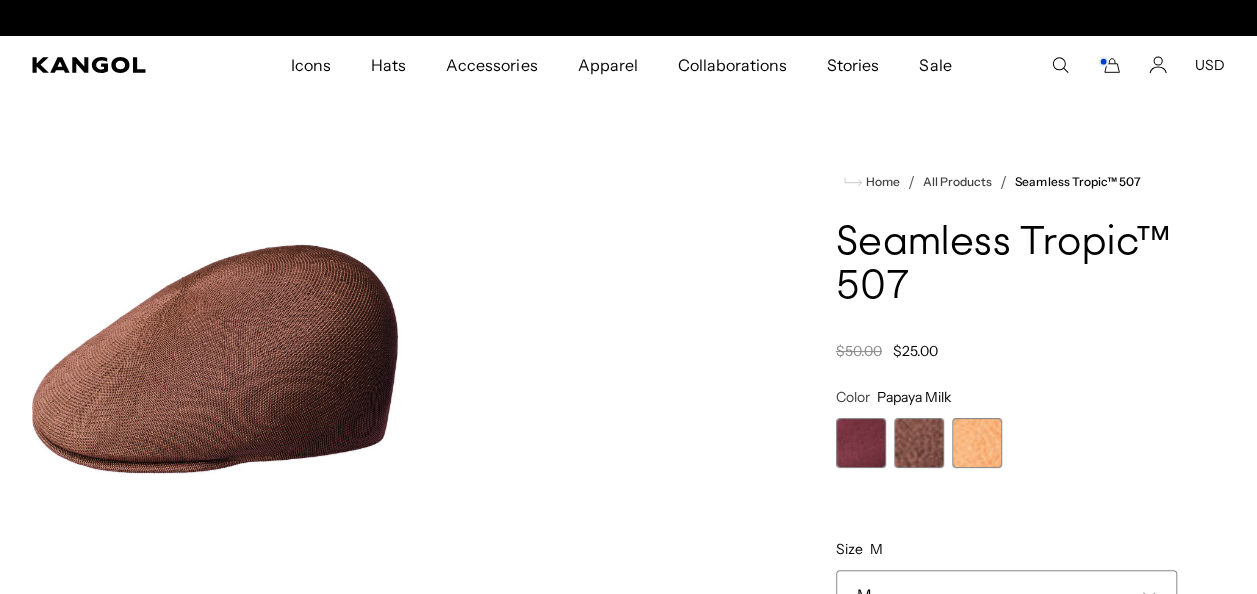 scroll, scrollTop: 0, scrollLeft: 412, axis: horizontal 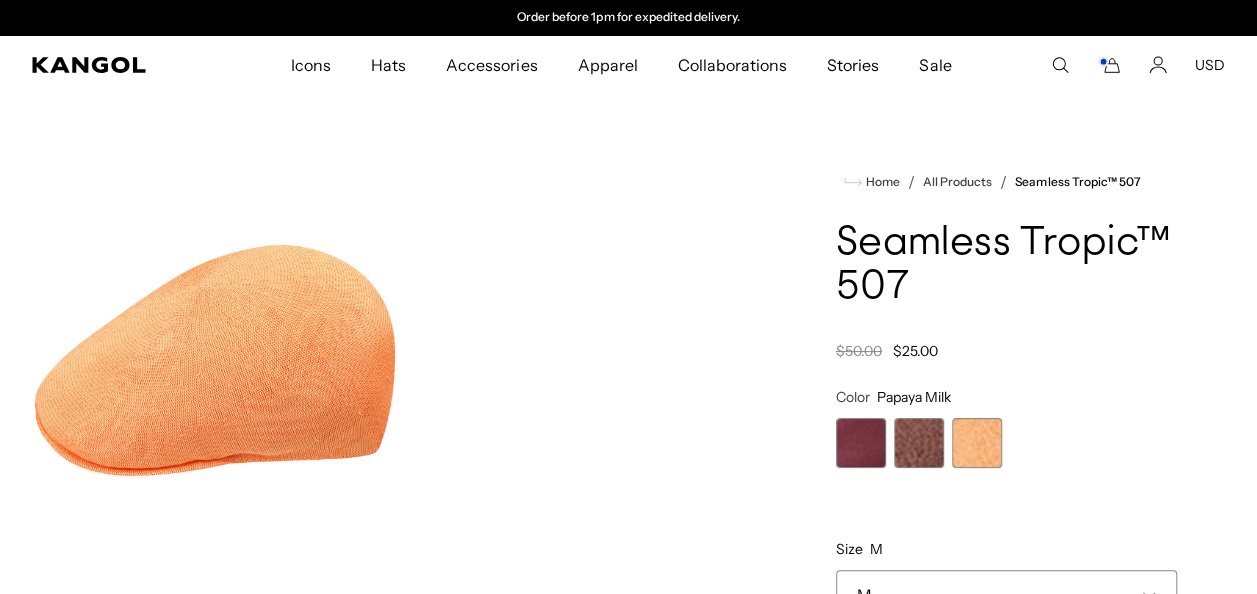 click at bounding box center [861, 443] 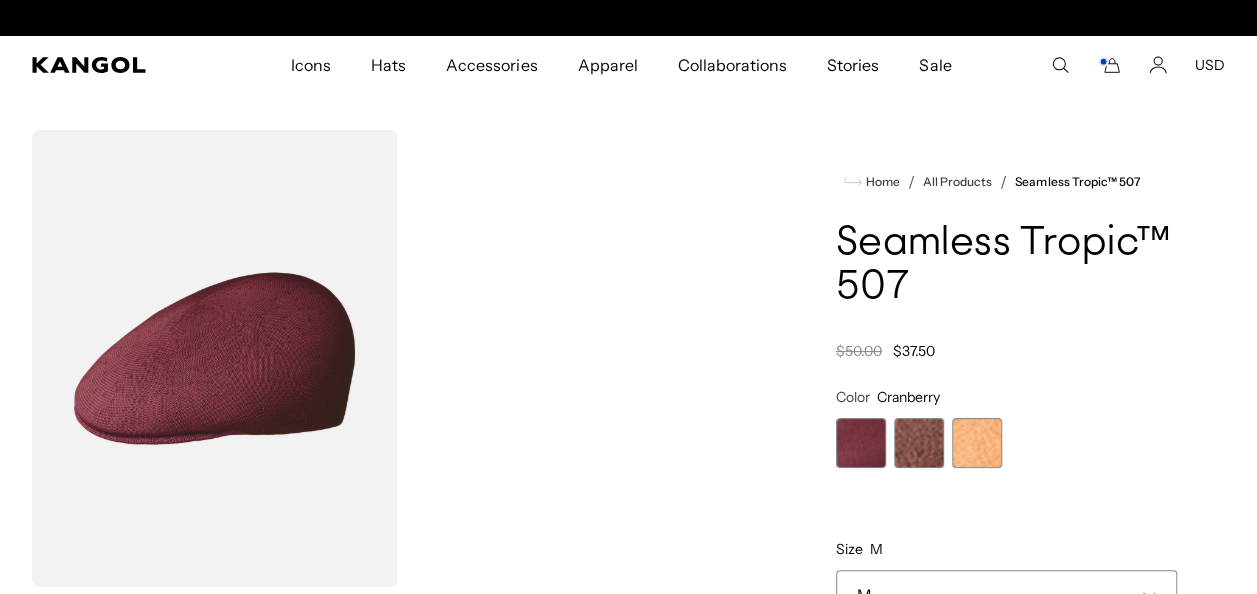 scroll, scrollTop: 0, scrollLeft: 0, axis: both 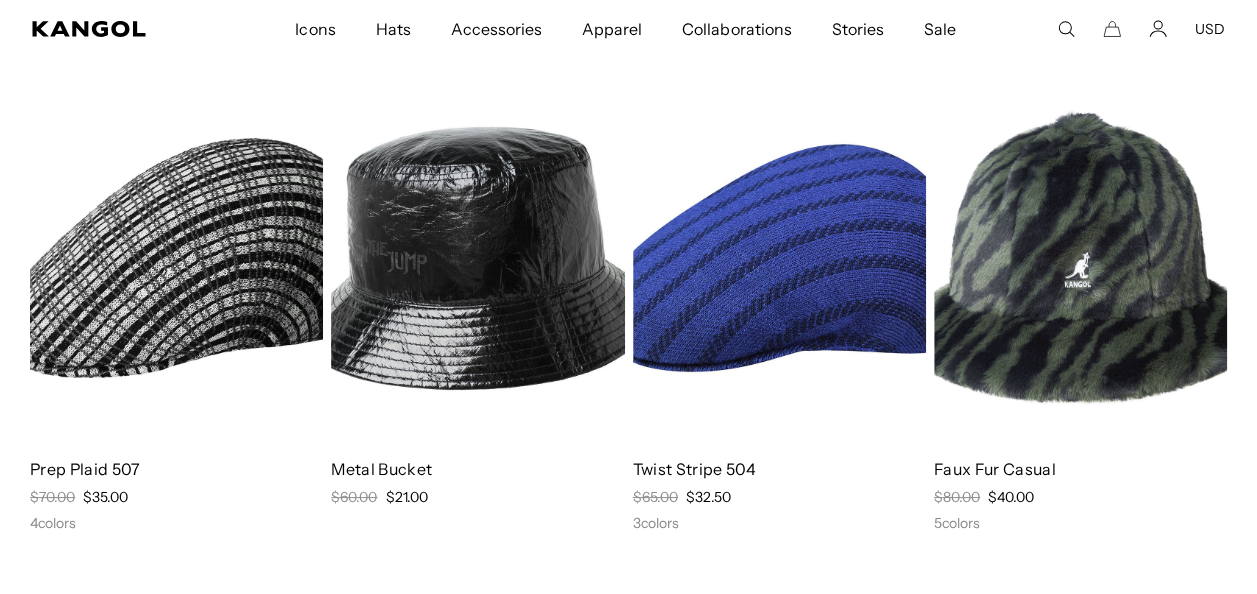 click at bounding box center [176, 258] 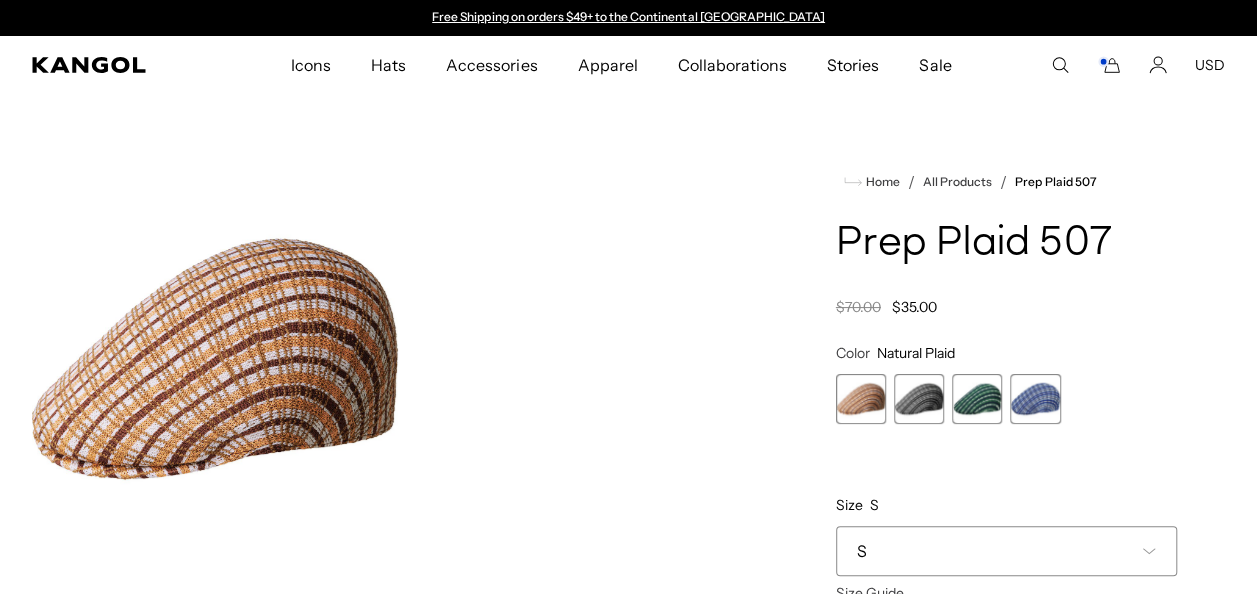 scroll, scrollTop: 0, scrollLeft: 0, axis: both 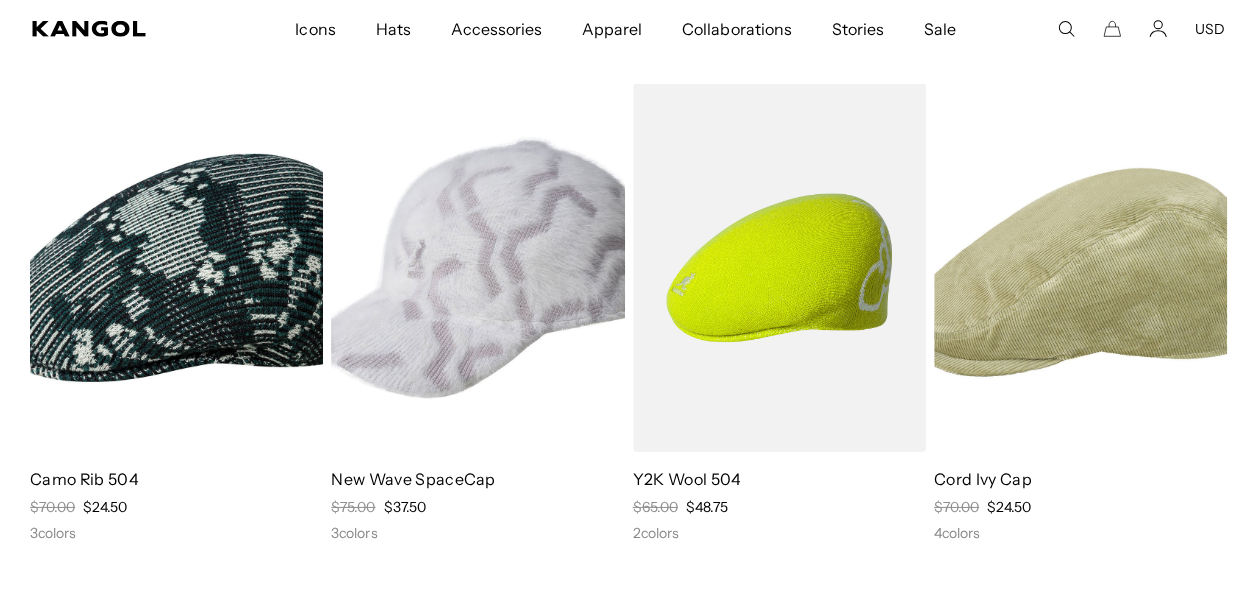 click at bounding box center [176, 268] 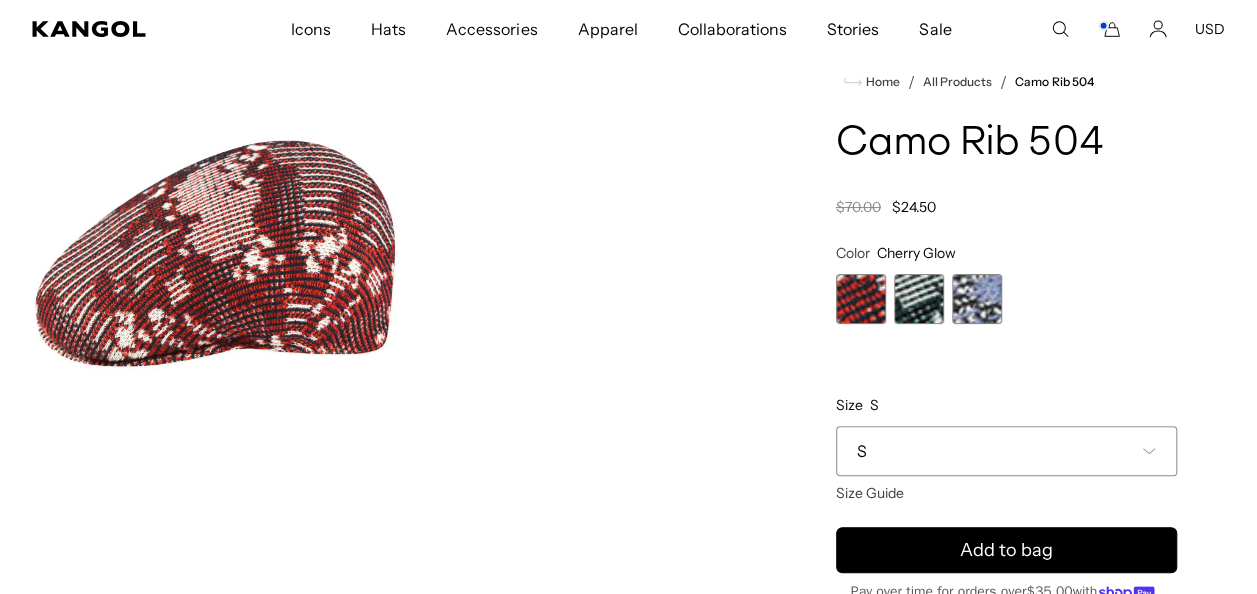 scroll, scrollTop: 0, scrollLeft: 0, axis: both 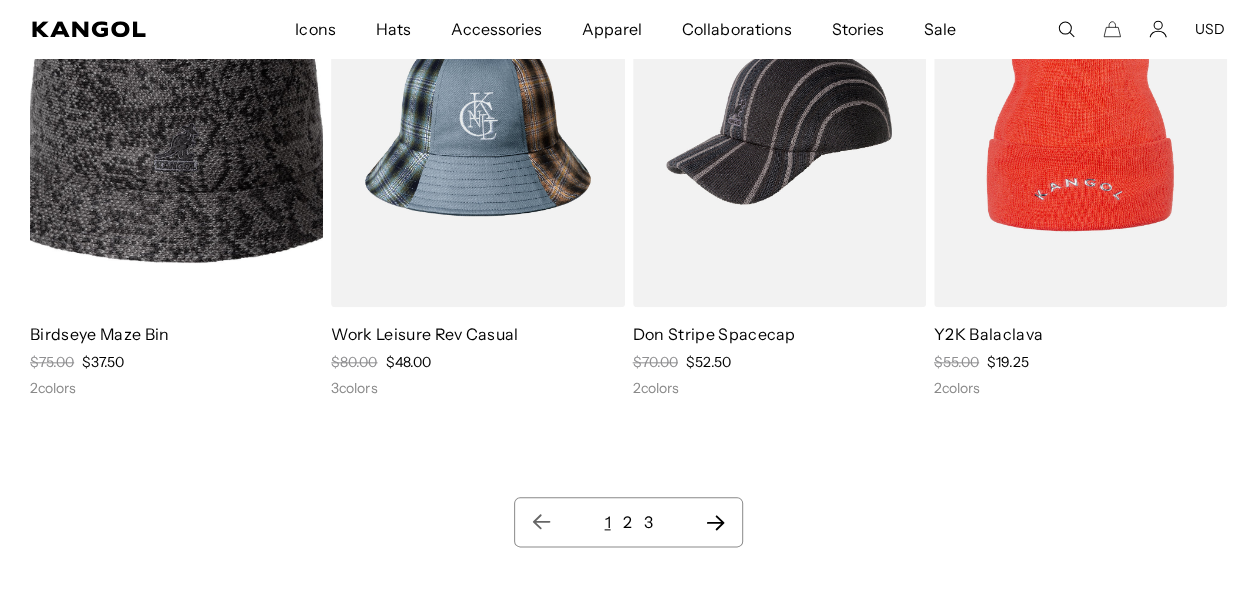 click 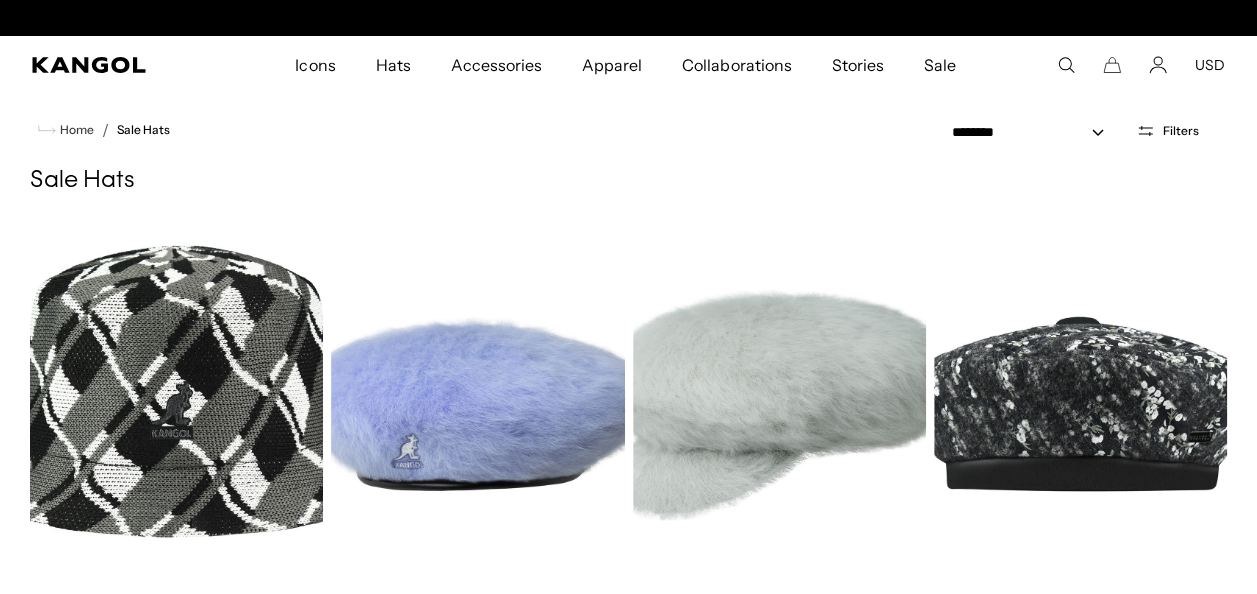scroll, scrollTop: 69, scrollLeft: 0, axis: vertical 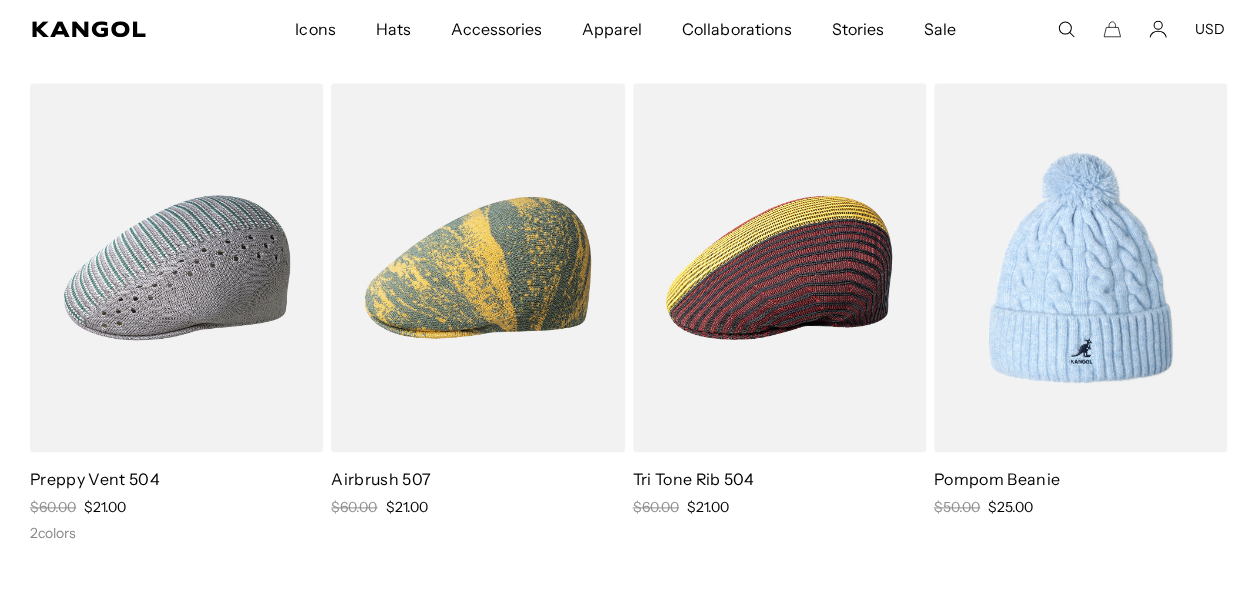 click at bounding box center [779, 267] 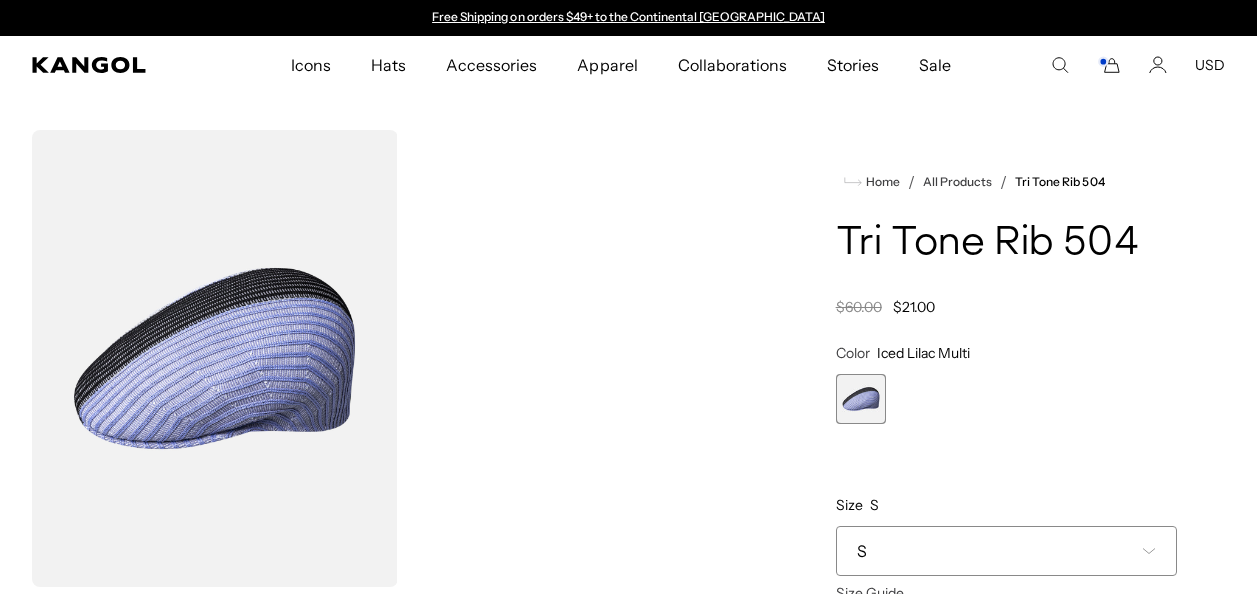 scroll, scrollTop: 100, scrollLeft: 0, axis: vertical 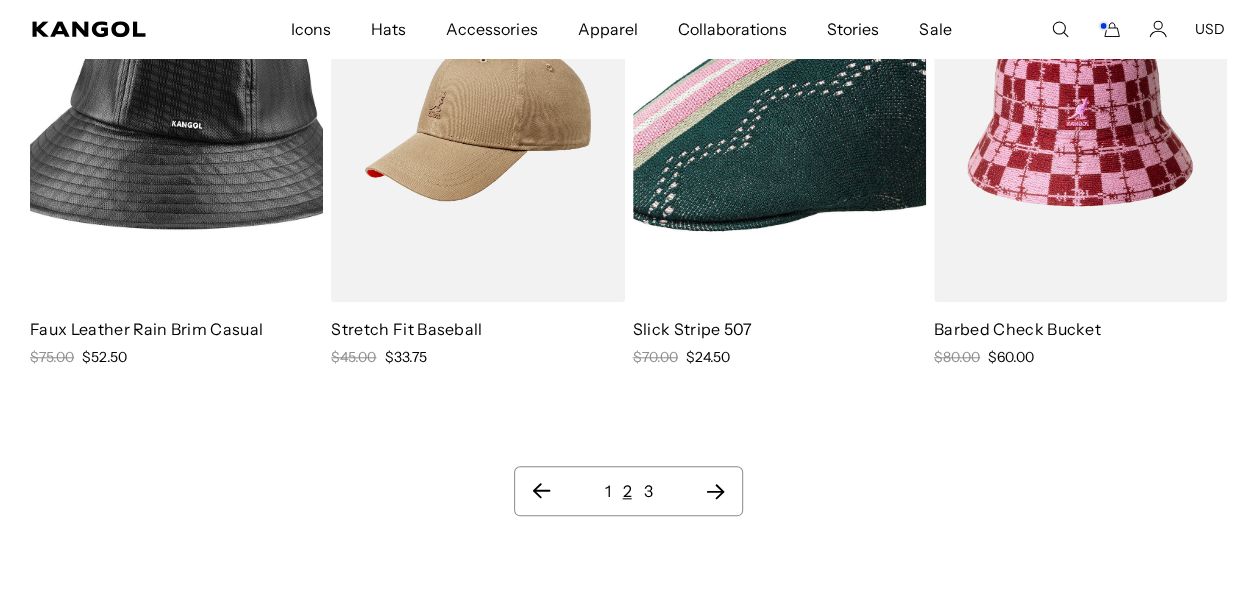 click 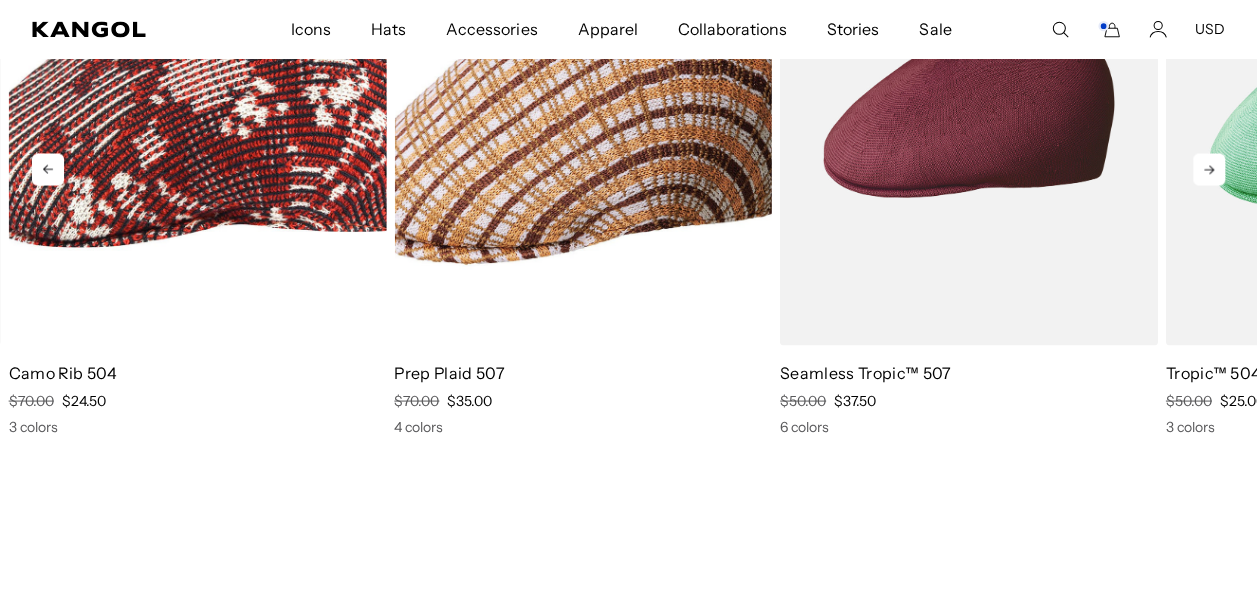click 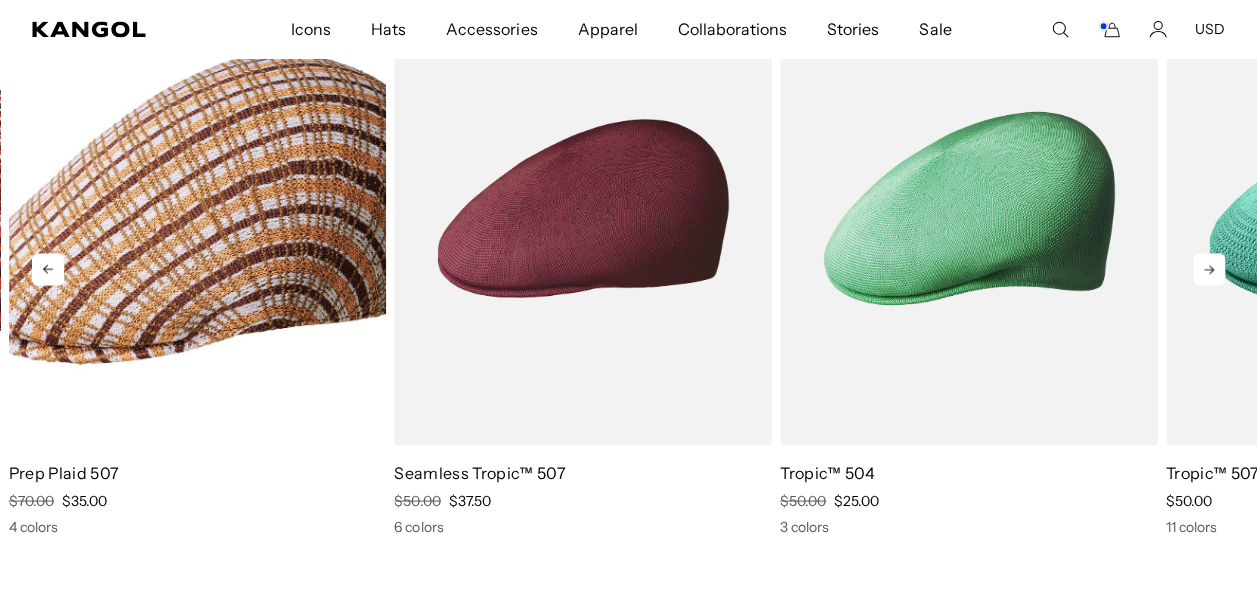 click 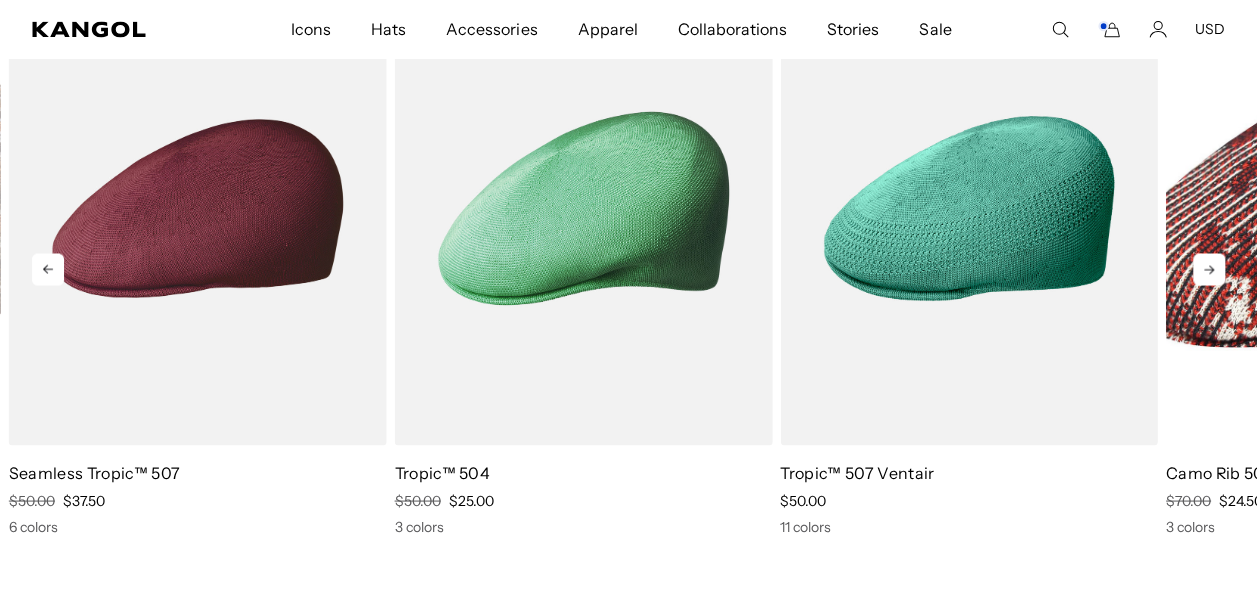 click 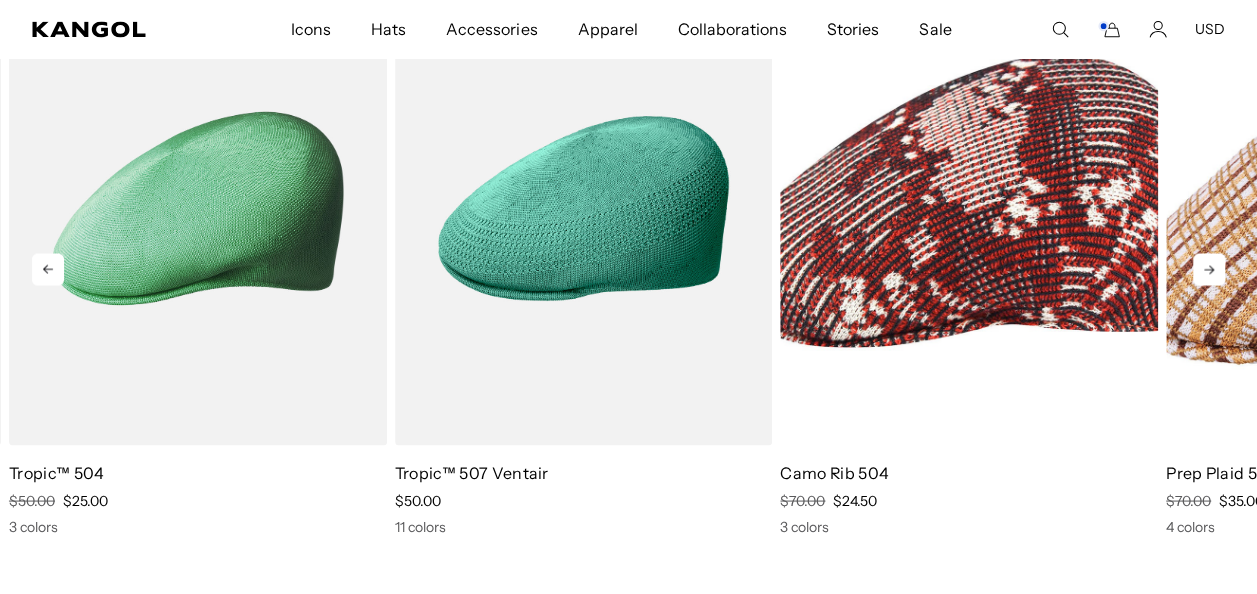 click 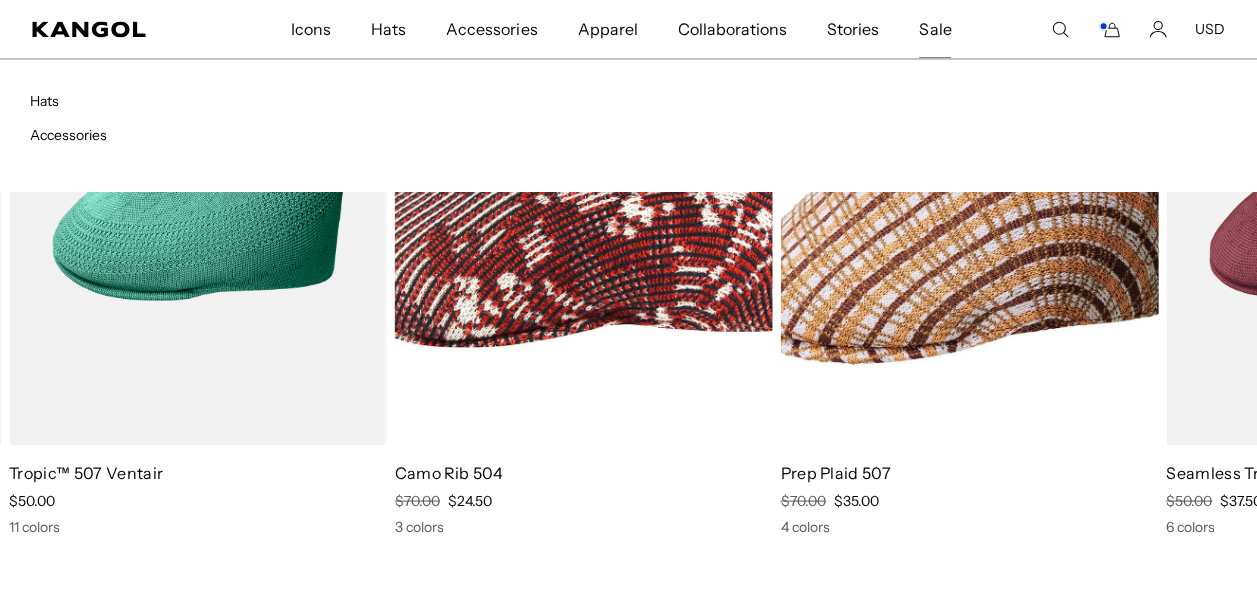 click on "Sale" at bounding box center (935, 29) 